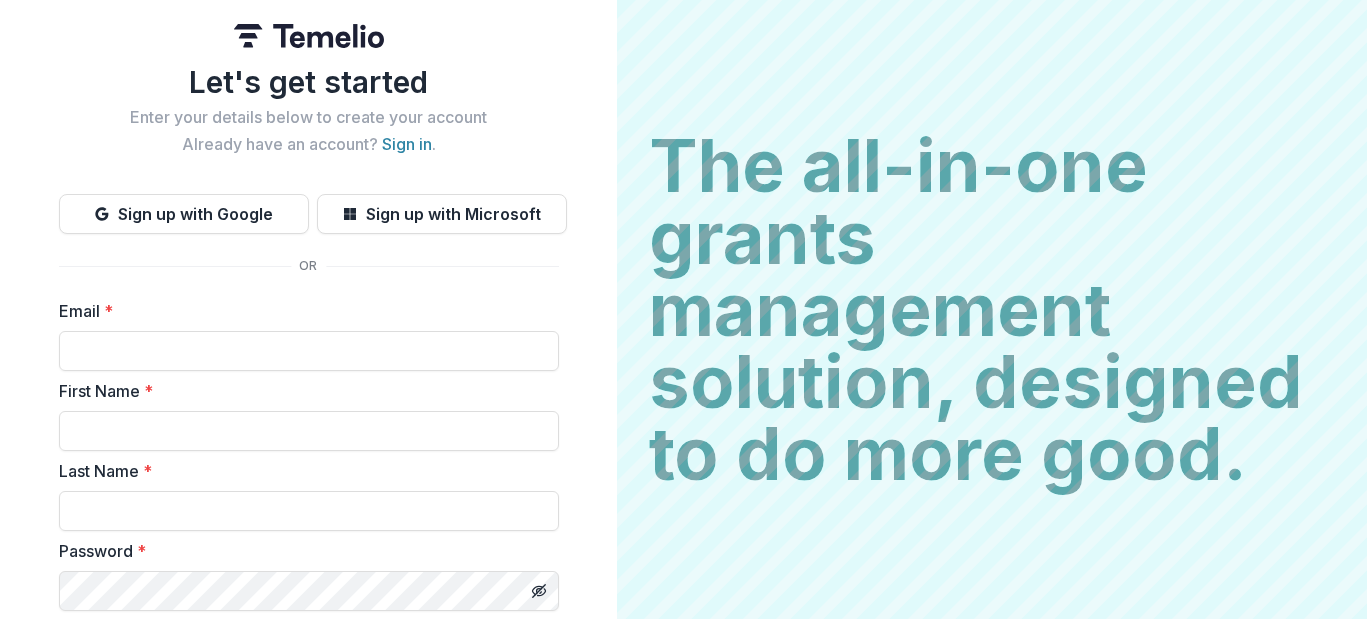 scroll, scrollTop: 0, scrollLeft: 0, axis: both 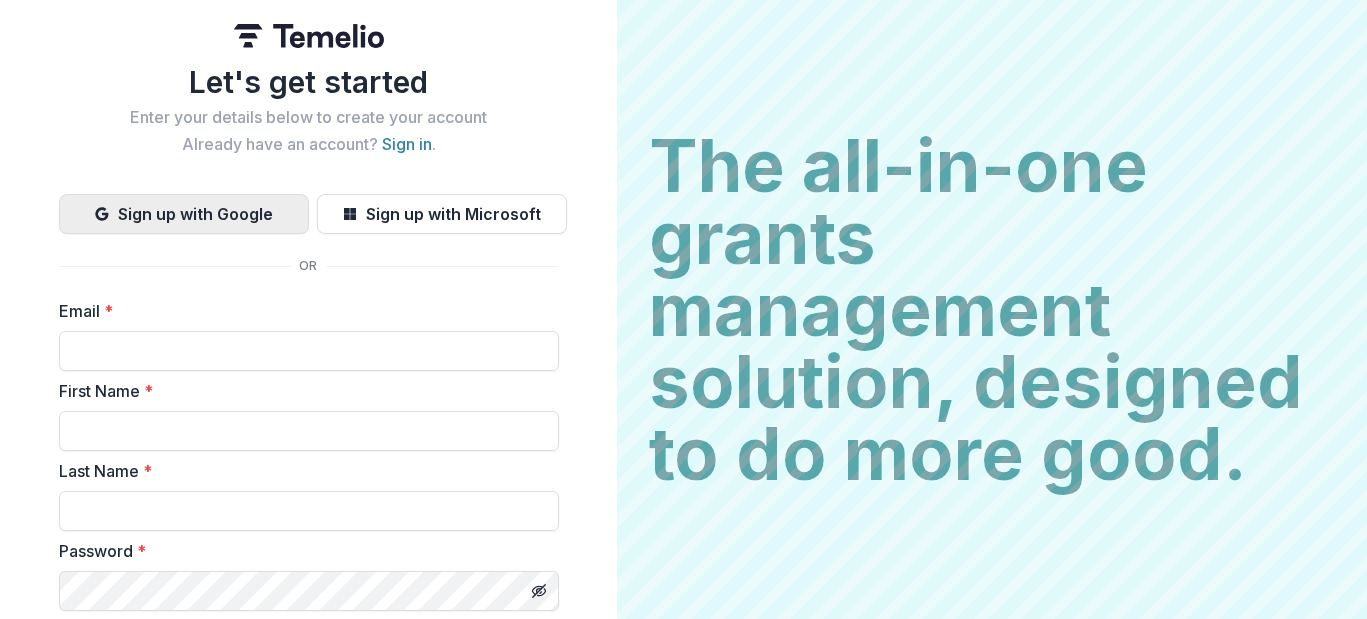 click on "Sign up with Google" at bounding box center [184, 214] 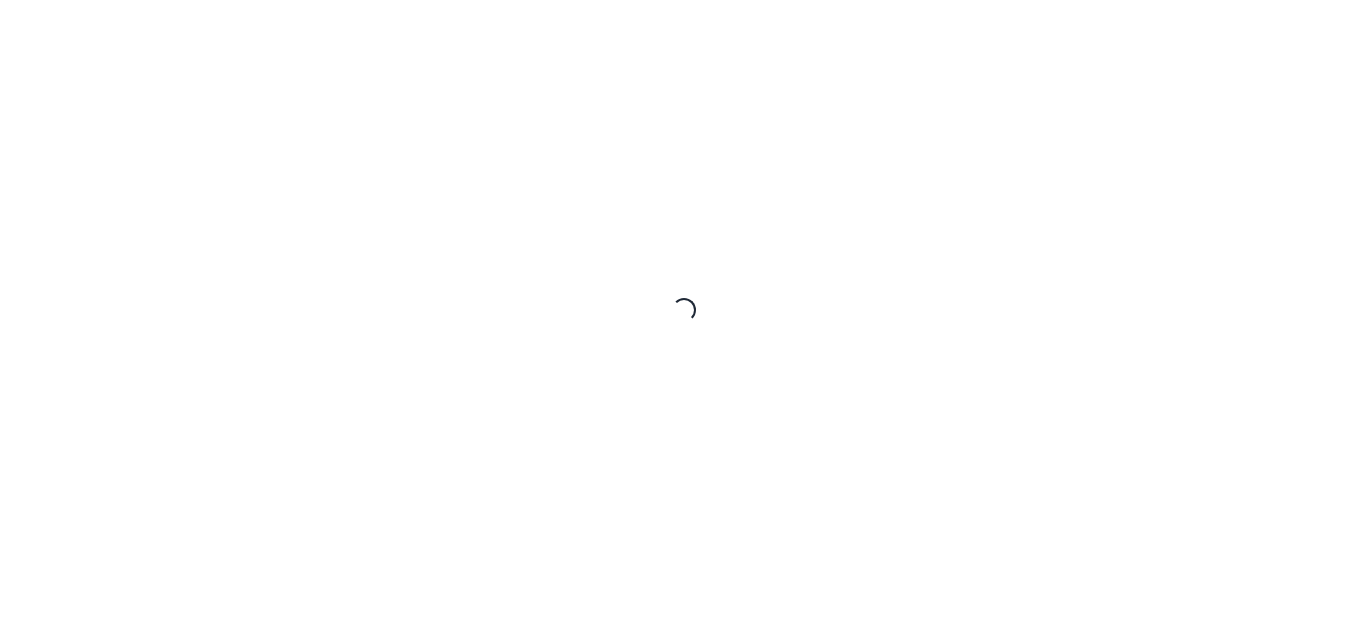 scroll, scrollTop: 0, scrollLeft: 0, axis: both 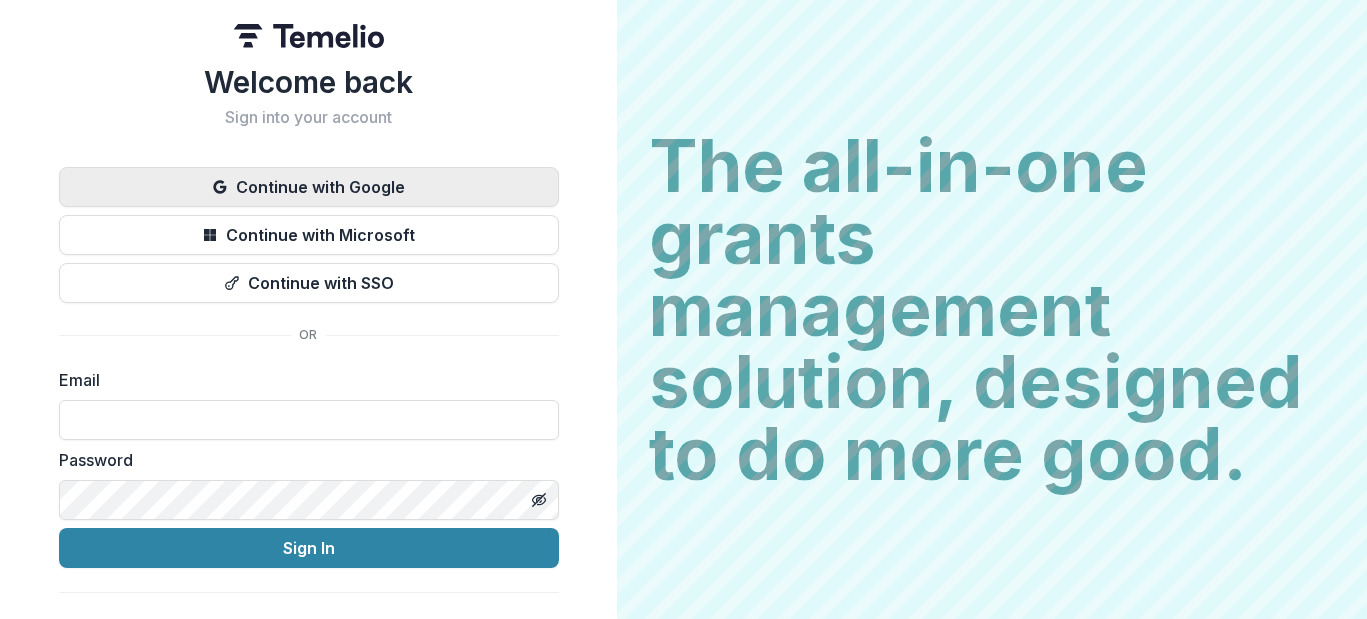 click on "Continue with Google" at bounding box center (309, 187) 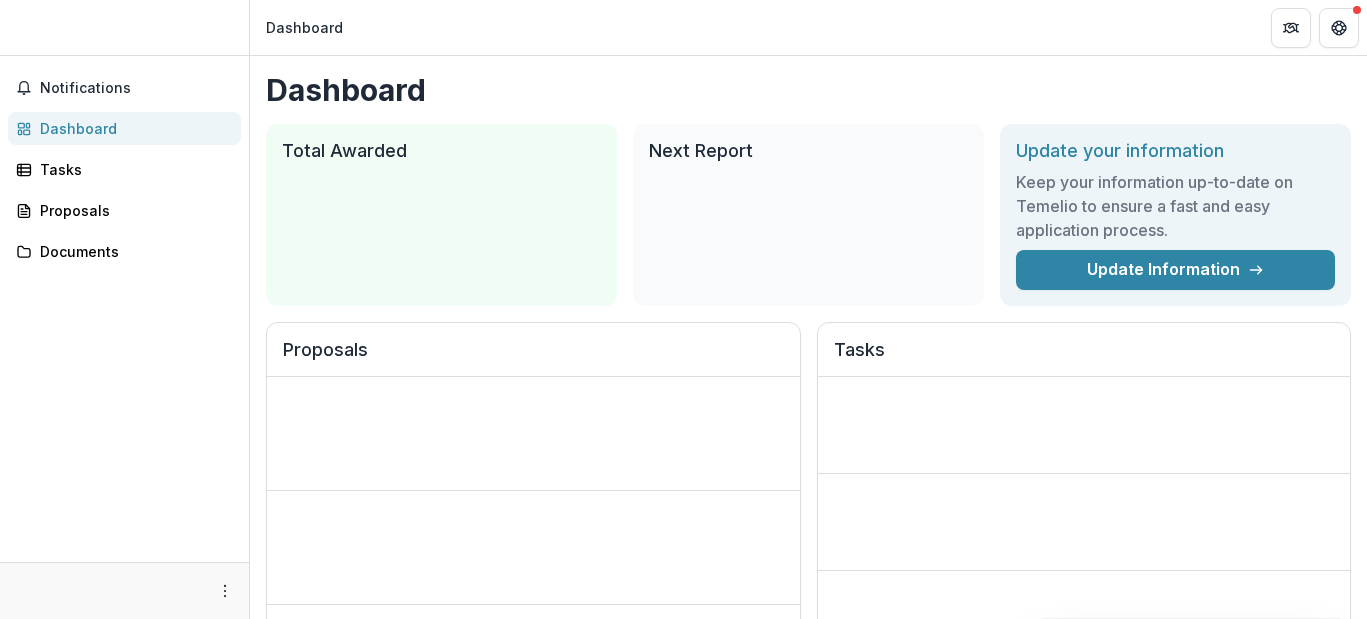 scroll, scrollTop: 0, scrollLeft: 0, axis: both 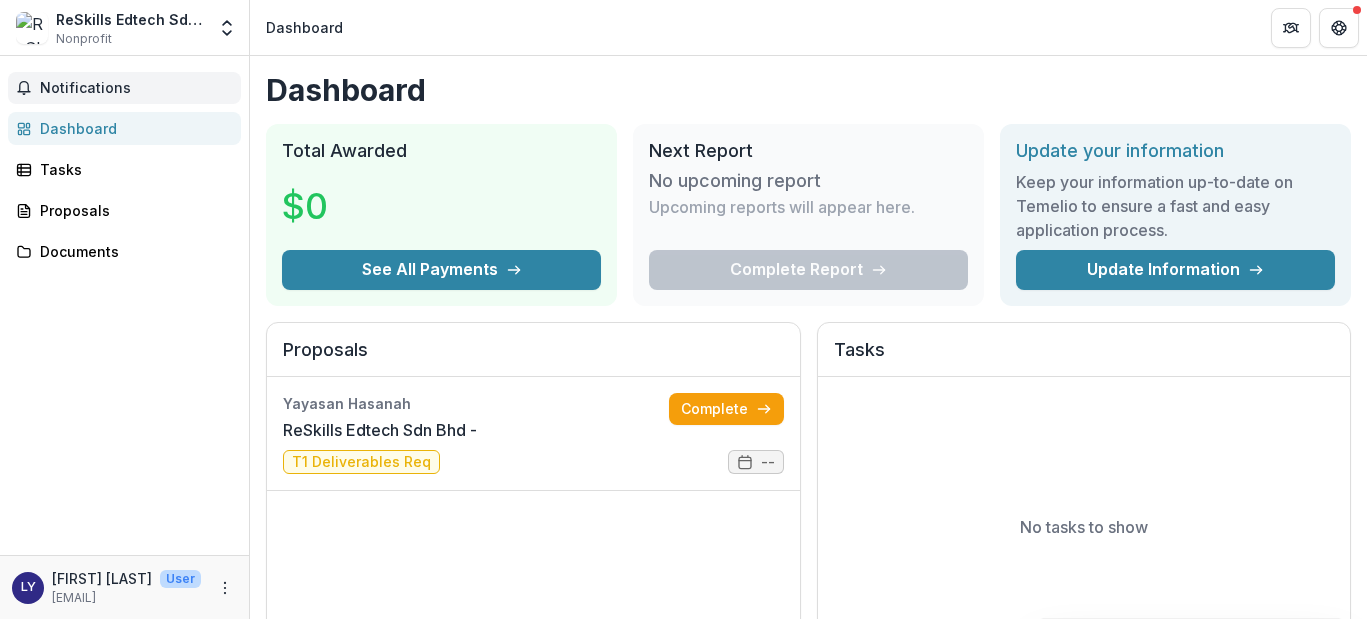 click on "Notifications" at bounding box center (136, 88) 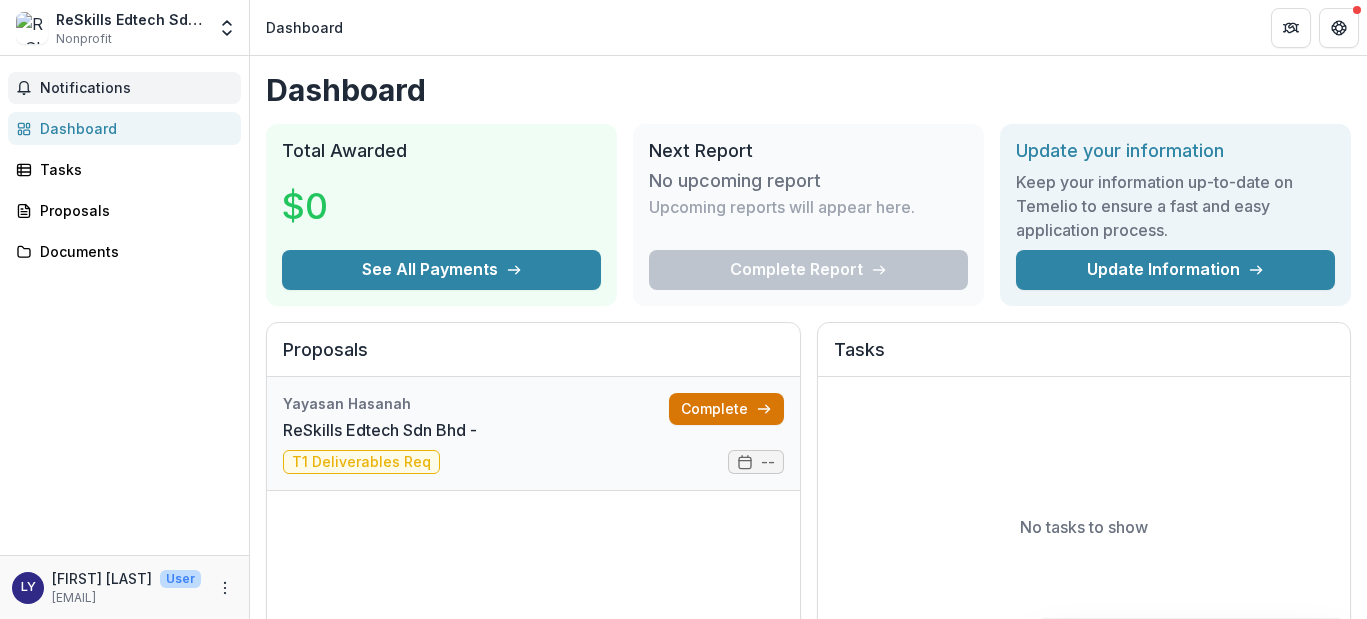 click on "Complete" at bounding box center [726, 409] 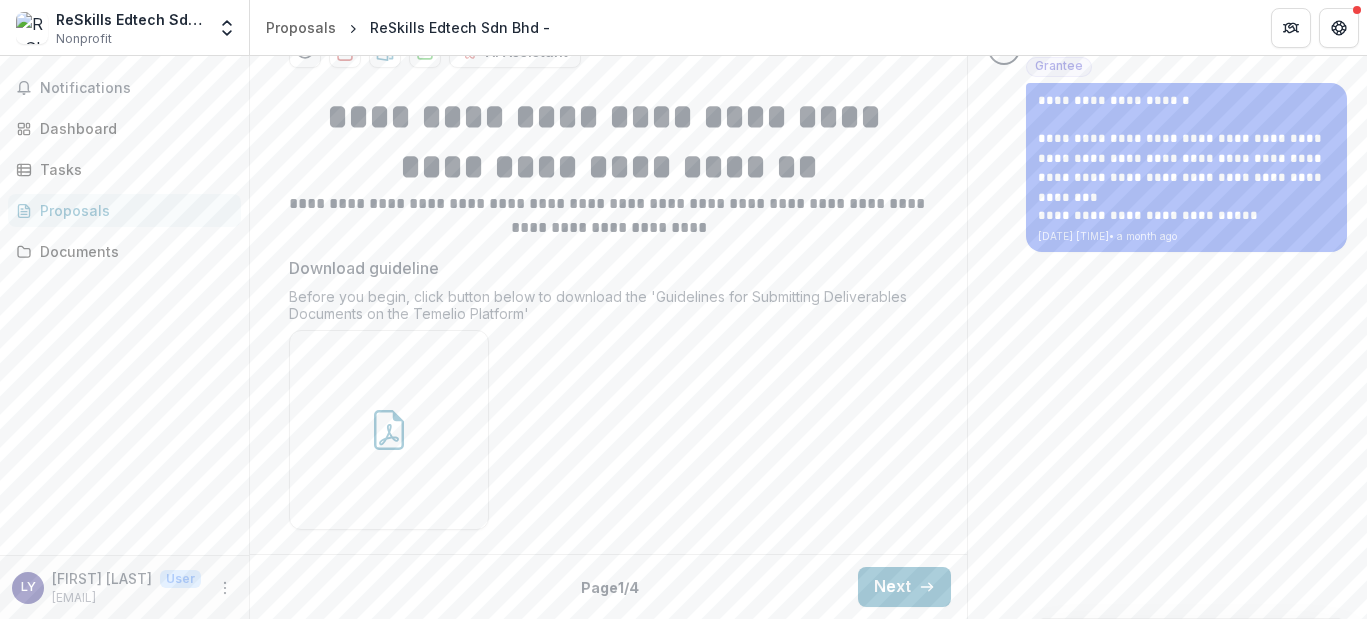 scroll, scrollTop: 415, scrollLeft: 0, axis: vertical 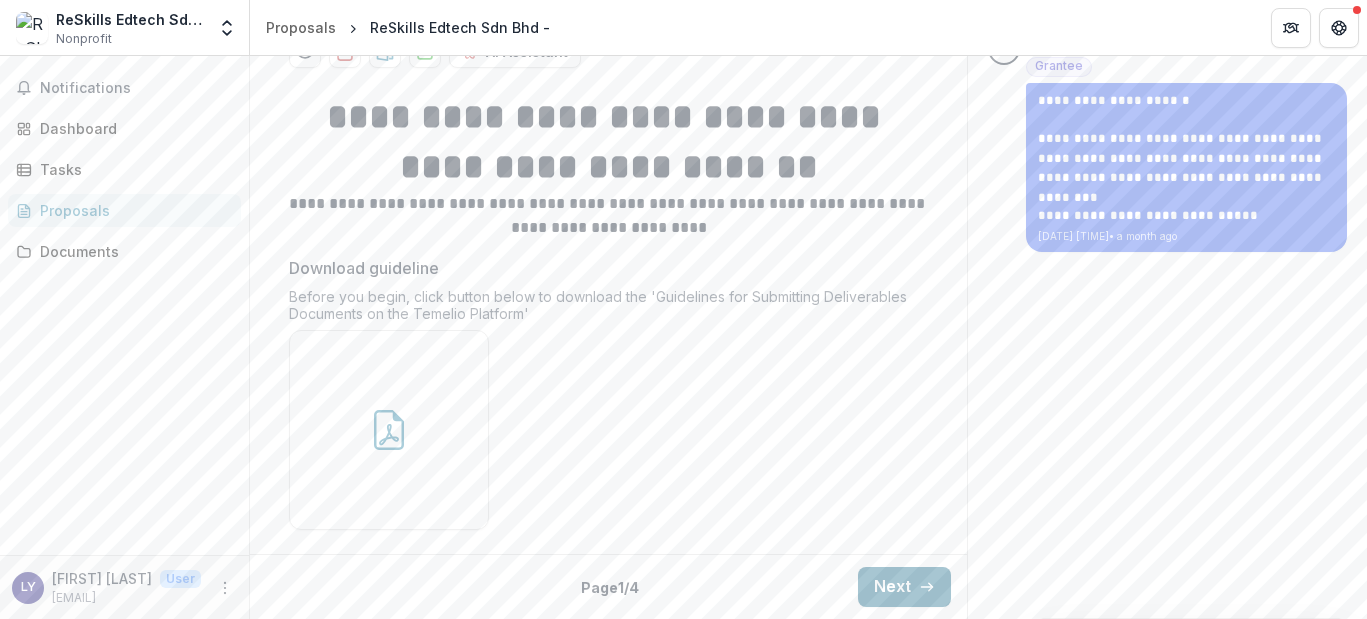click on "Next" at bounding box center [904, 587] 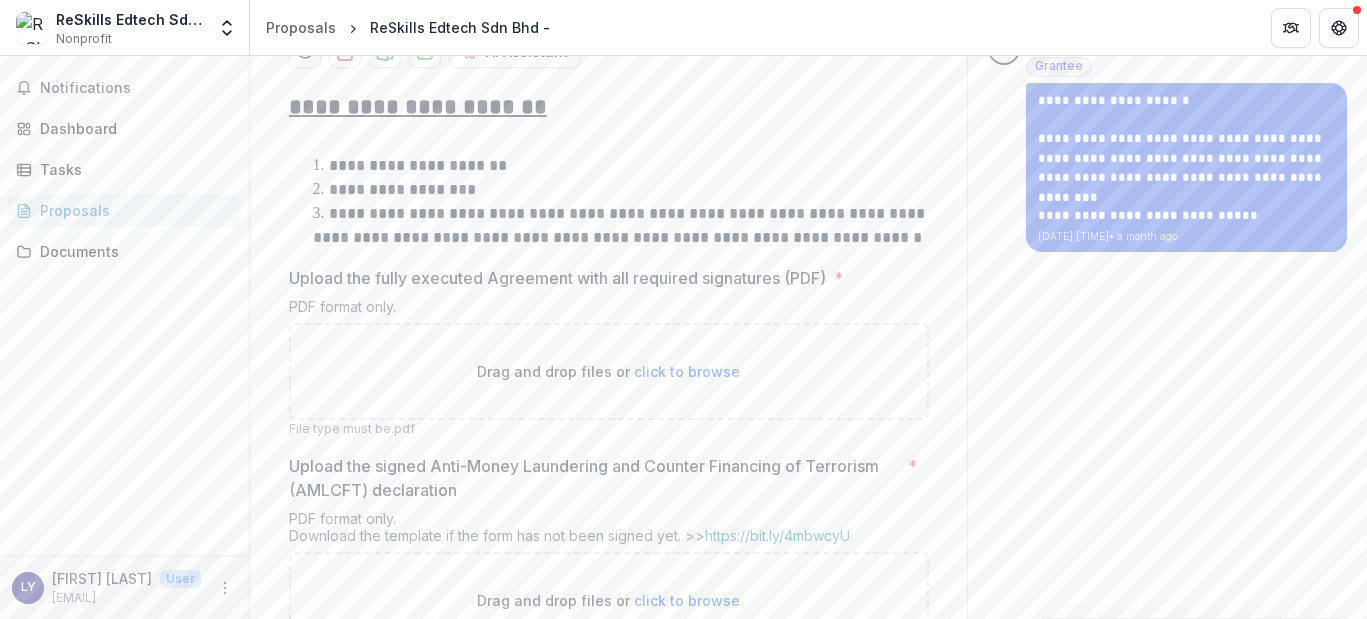 scroll, scrollTop: 485, scrollLeft: 0, axis: vertical 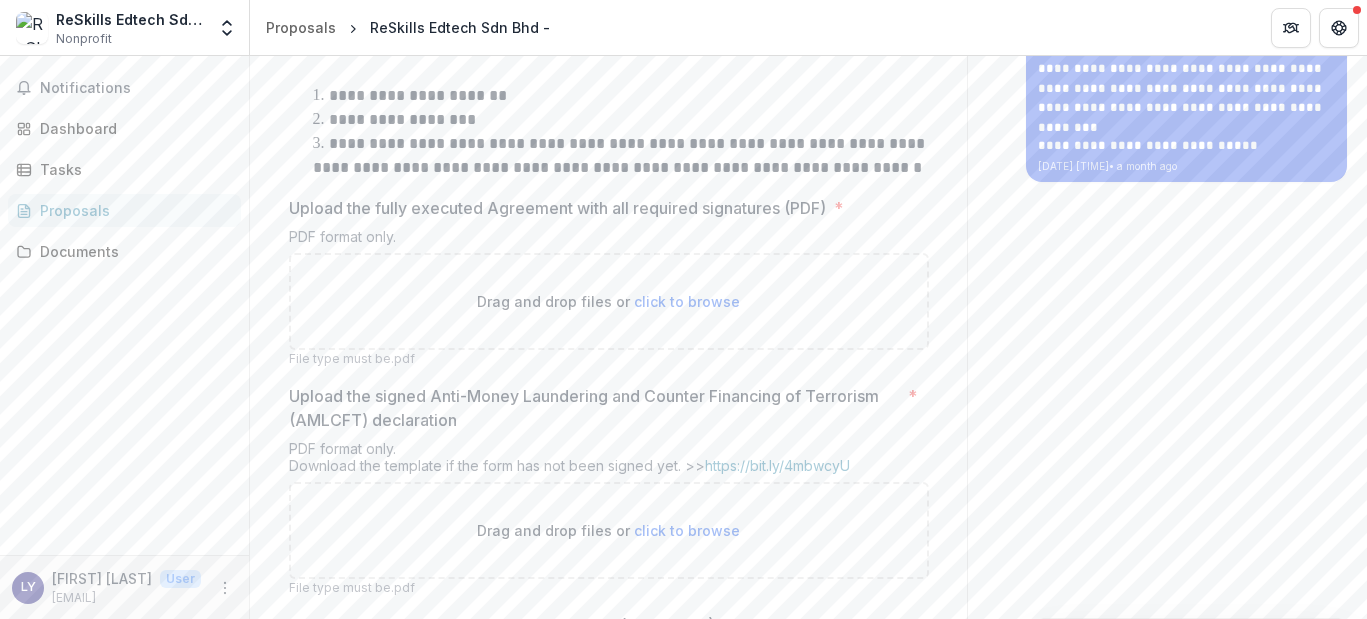 click on "click to browse" at bounding box center (687, 301) 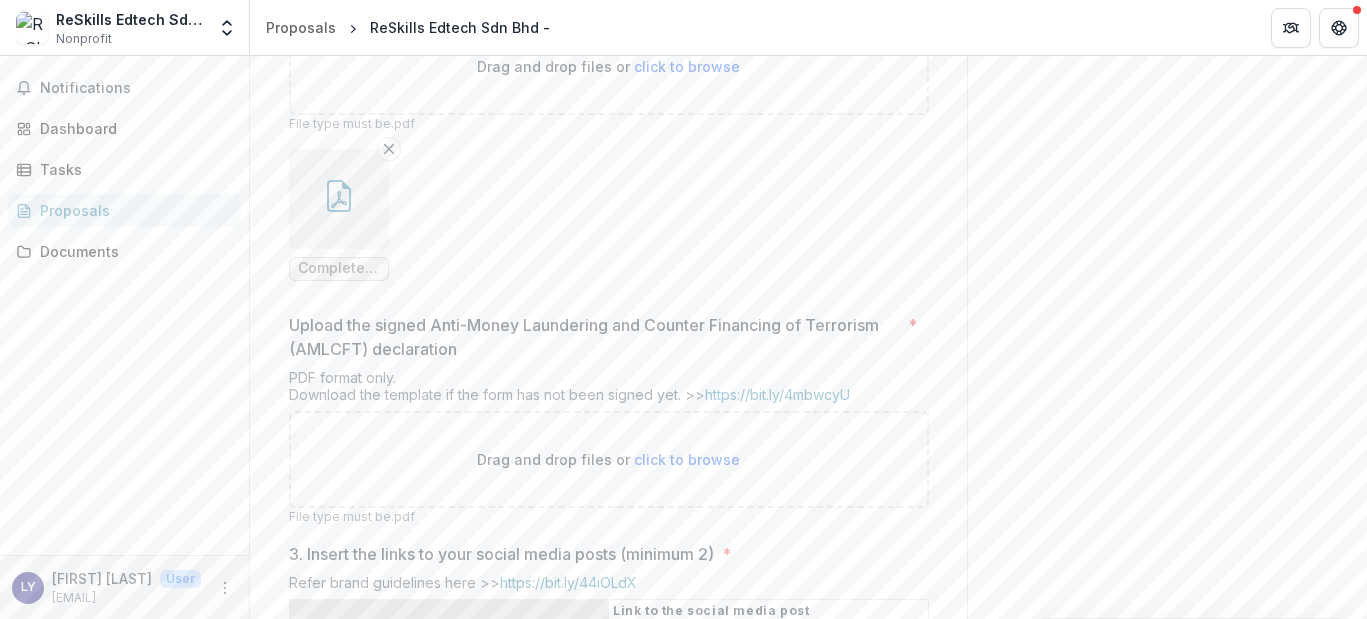 scroll, scrollTop: 725, scrollLeft: 0, axis: vertical 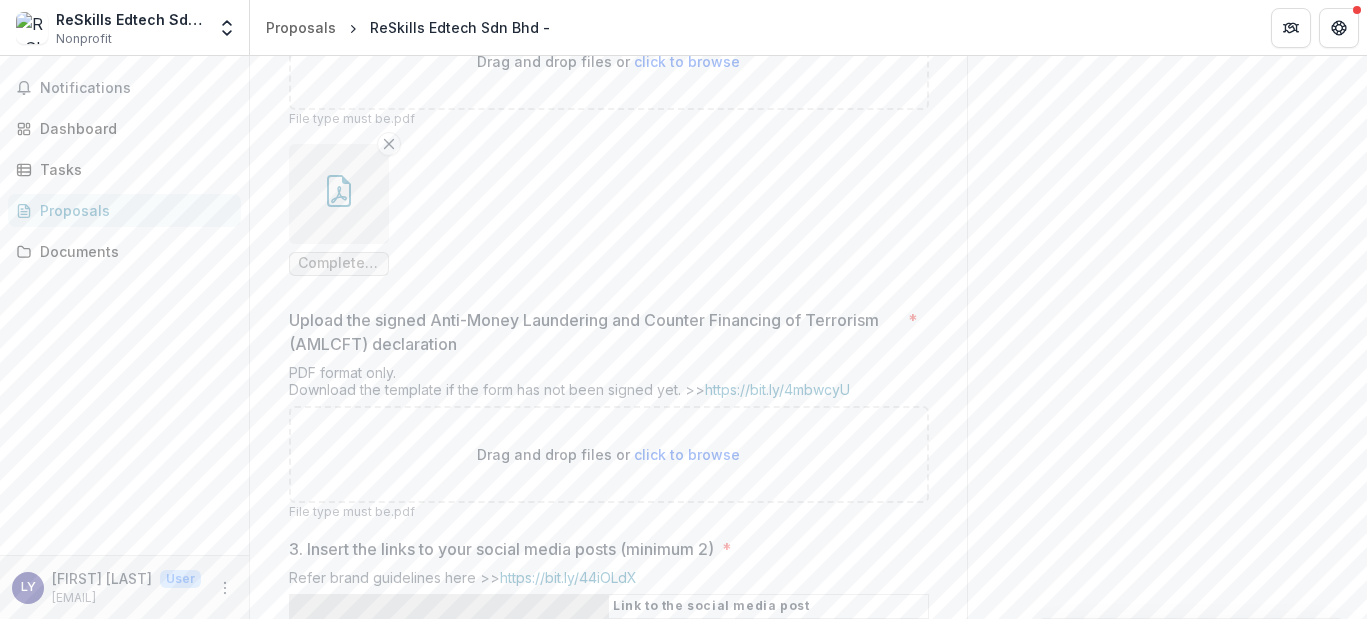 click on "Complete_with_Docusign_TOSIGN_Grant_AGmt_(Re.pdf" at bounding box center (339, 263) 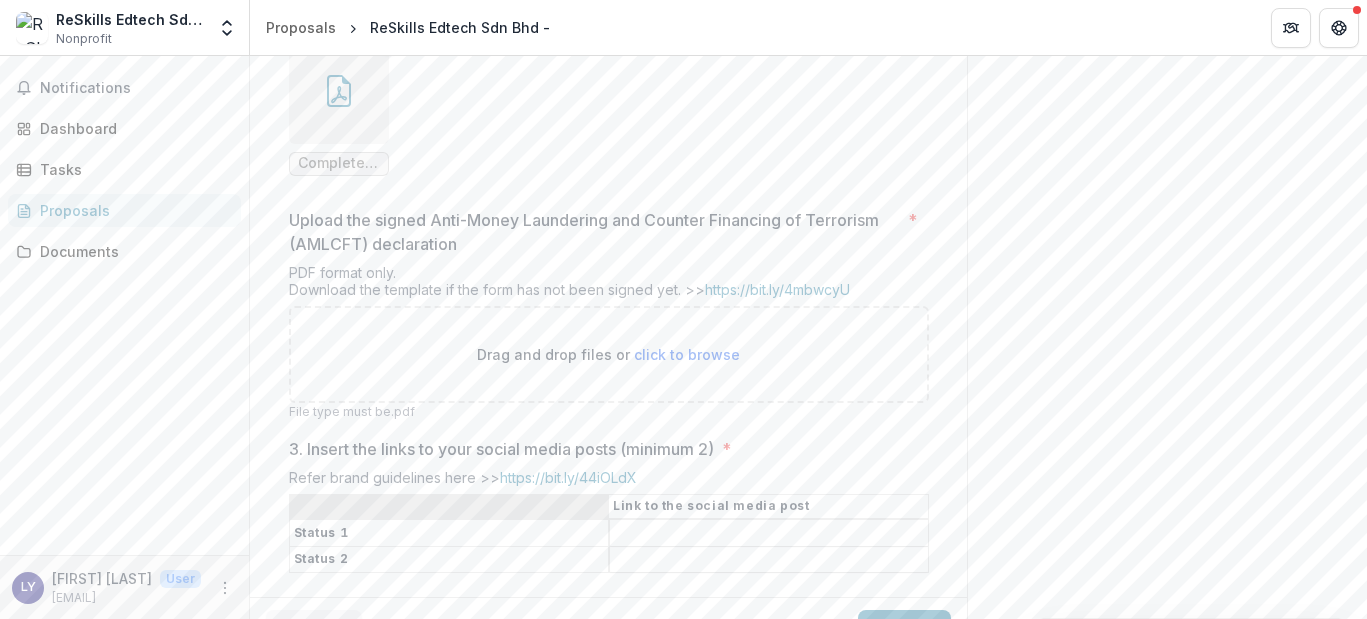 scroll, scrollTop: 826, scrollLeft: 0, axis: vertical 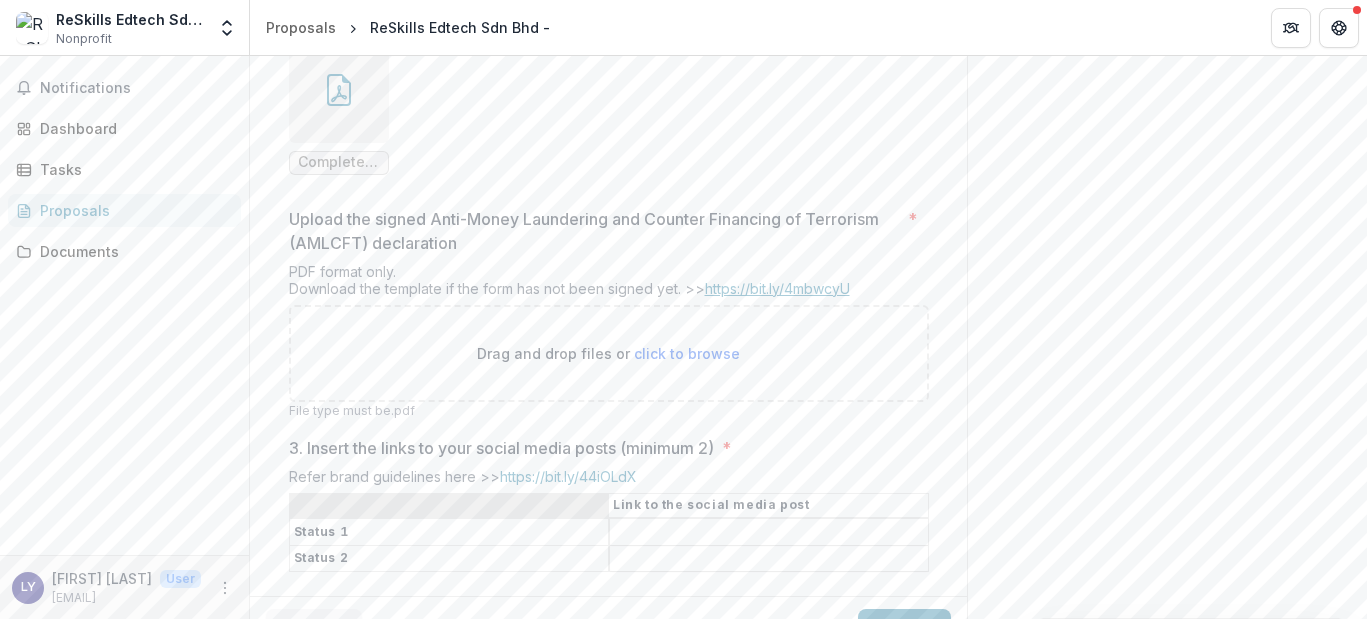 click on "https://bit.ly/4mbwcyU" at bounding box center [777, 288] 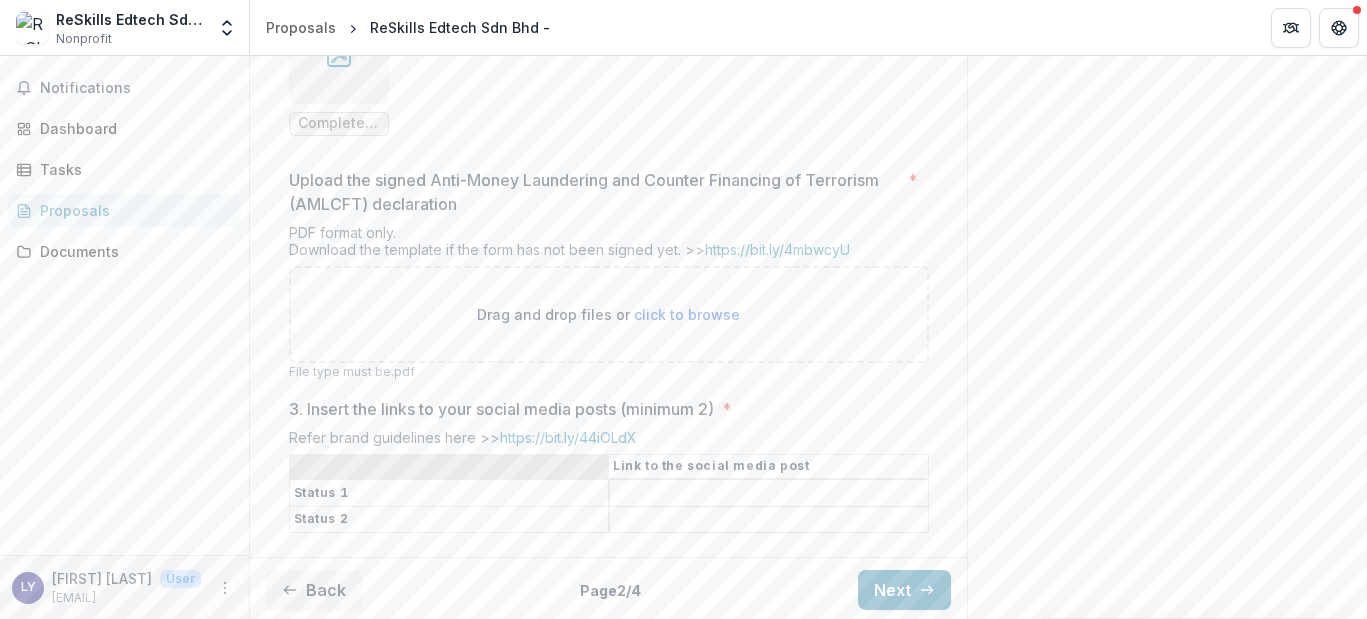 scroll, scrollTop: 864, scrollLeft: 0, axis: vertical 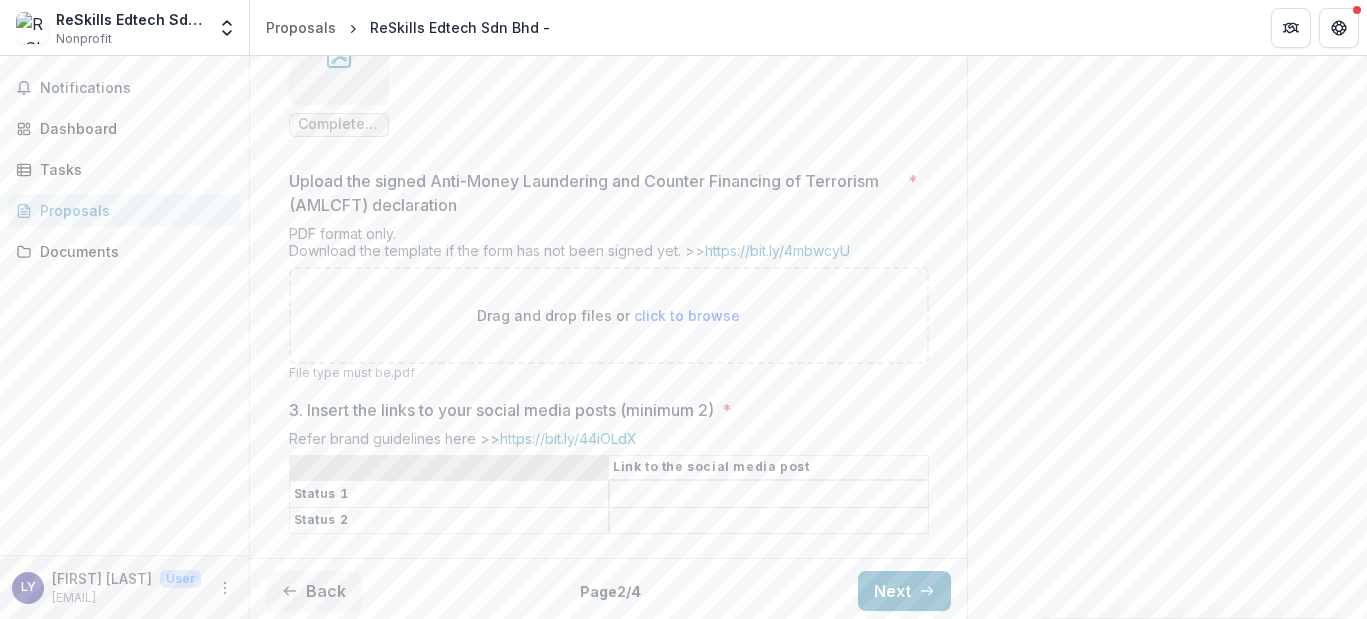 click on "3. Insert the links to your social media posts (minimum 2) *" at bounding box center (769, 495) 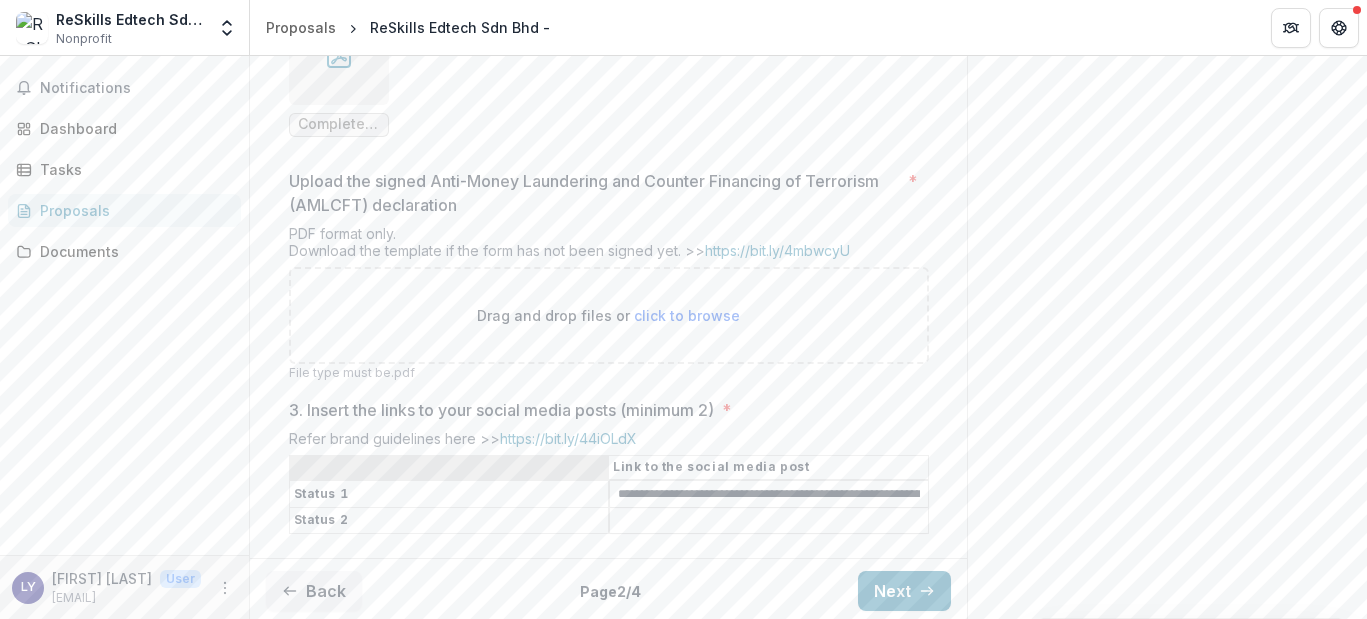 type on "**********" 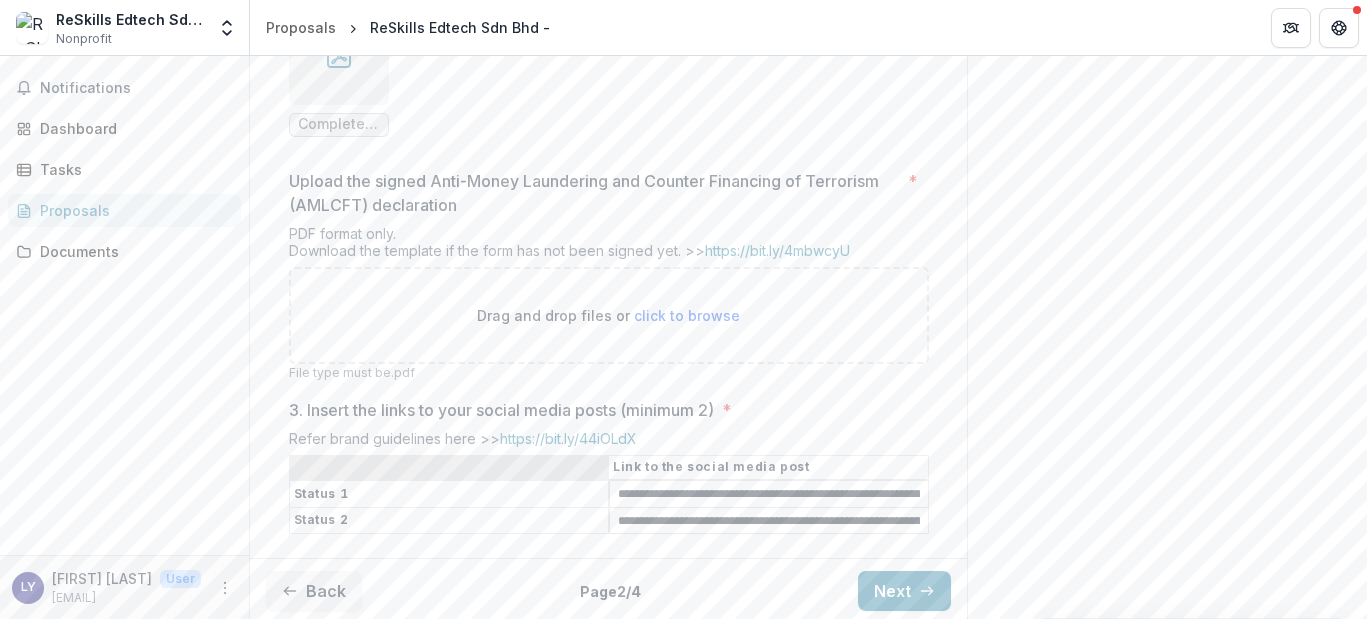 type on "**********" 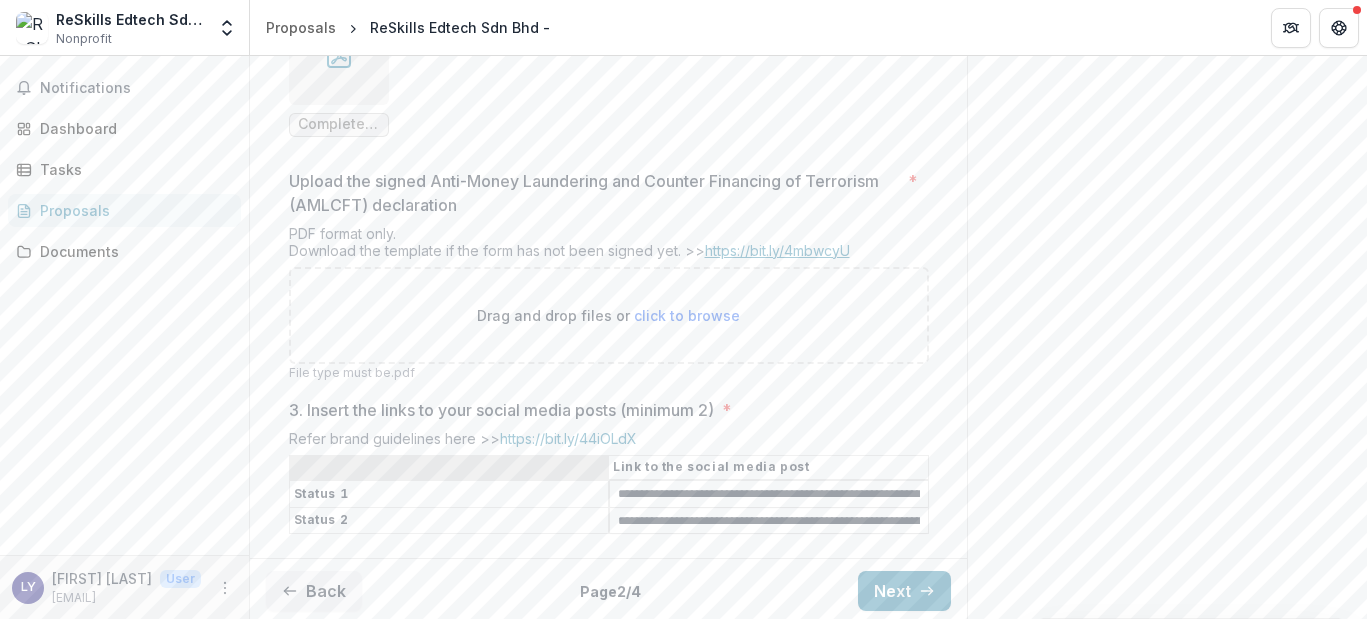 click on "https://bit.ly/4mbwcyU" at bounding box center (777, 250) 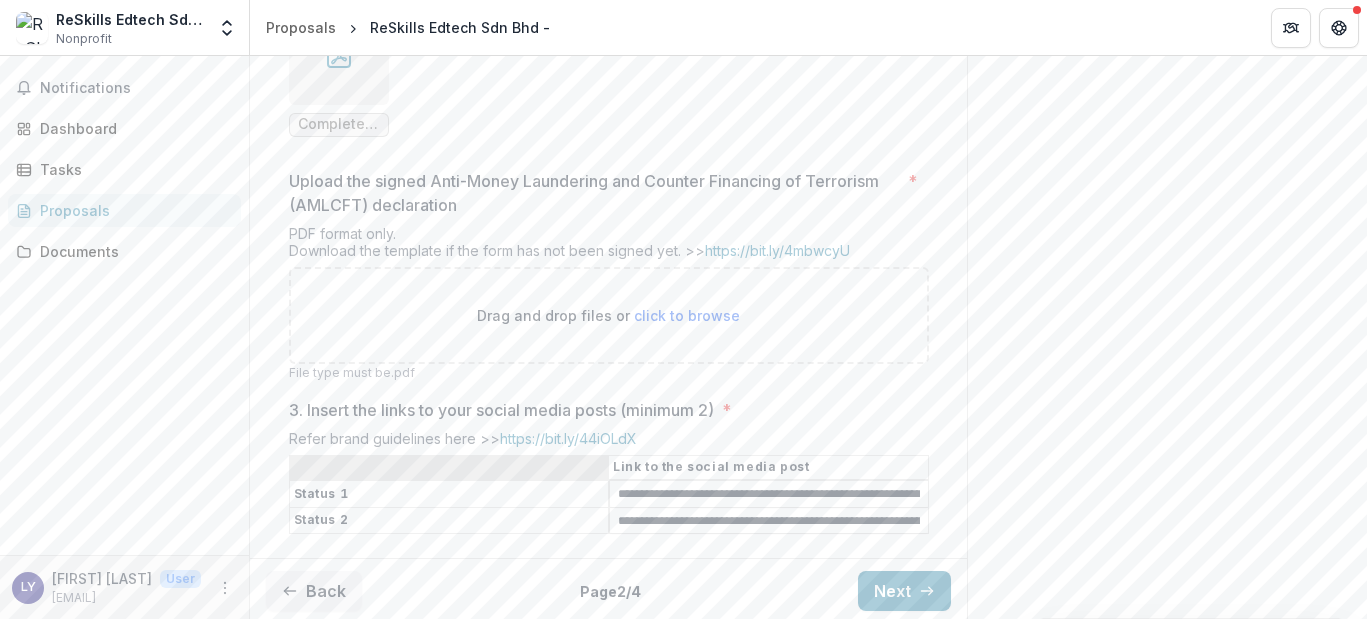 click on "Upload the signed Anti-Money Laundering and Counter Financing of Terrorism (AMLCFT) declaration" at bounding box center (594, 193) 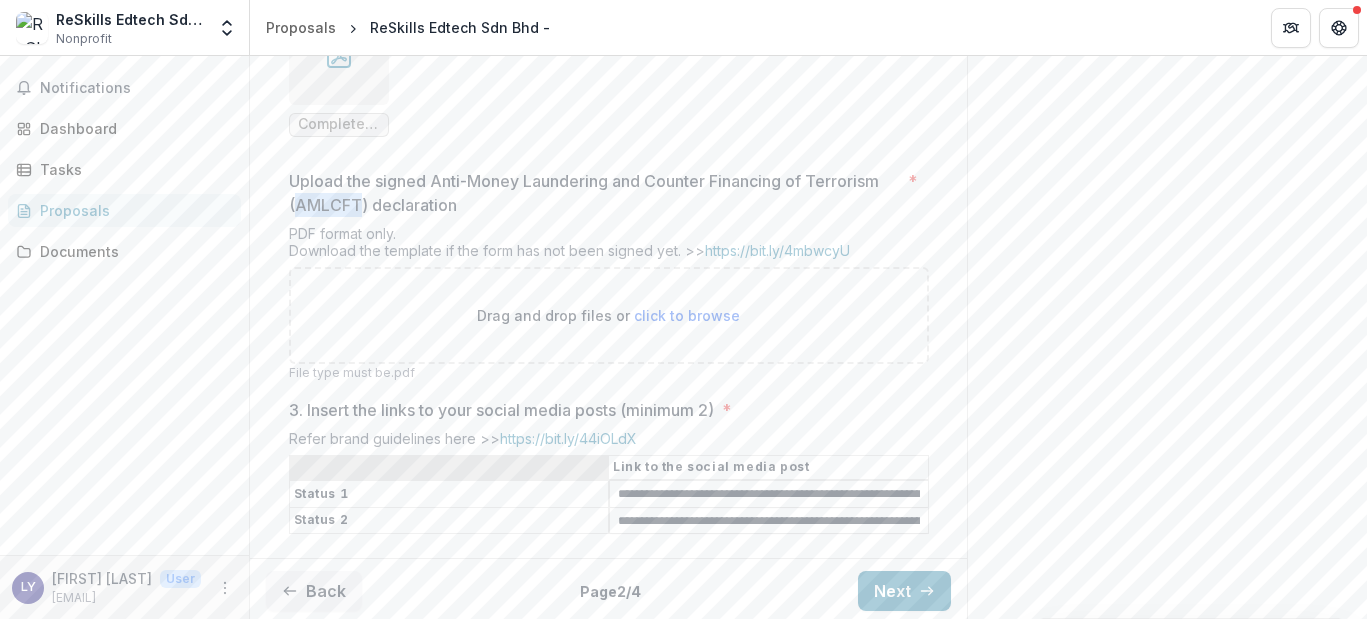 drag, startPoint x: 290, startPoint y: 200, endPoint x: 356, endPoint y: 206, distance: 66.27216 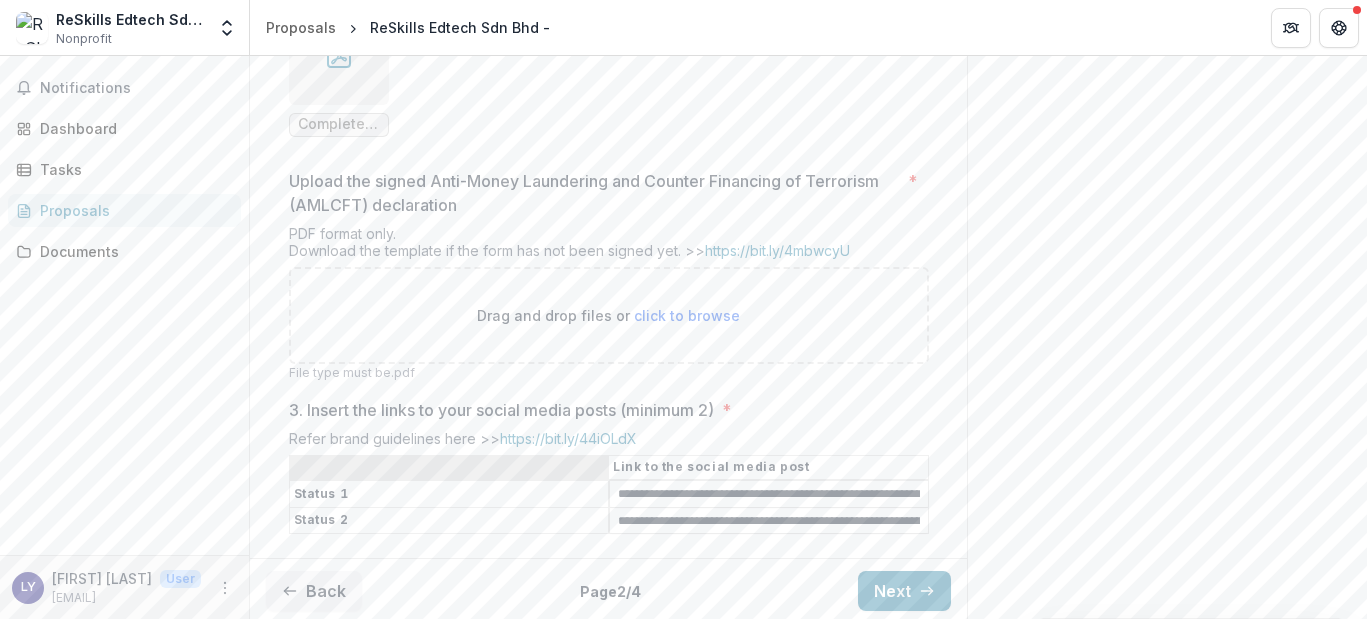 click on "click to browse" at bounding box center [687, 315] 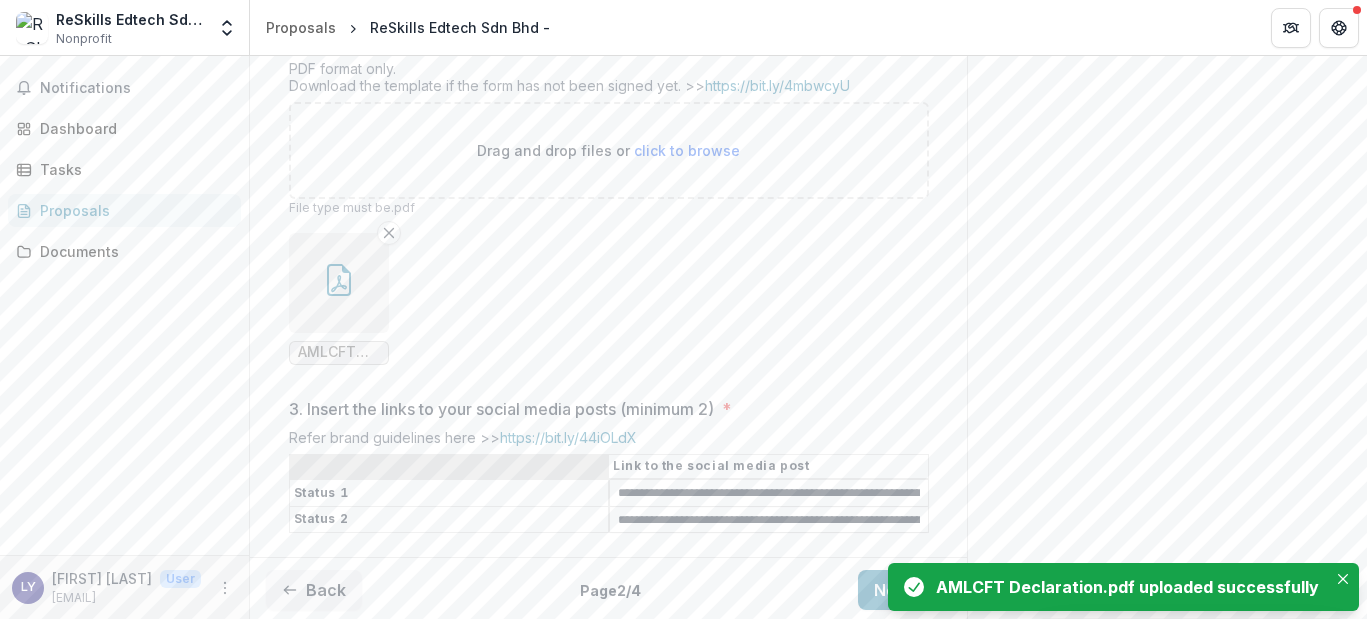 scroll, scrollTop: 1028, scrollLeft: 0, axis: vertical 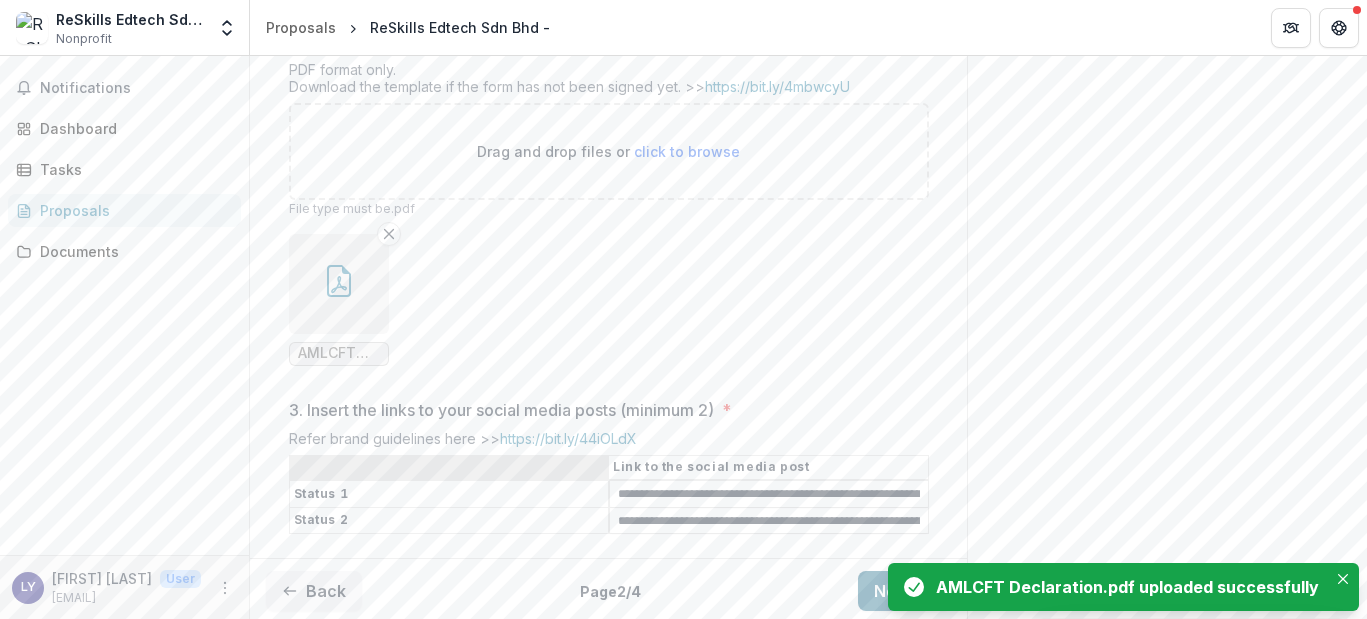 click on "Next" at bounding box center [904, 591] 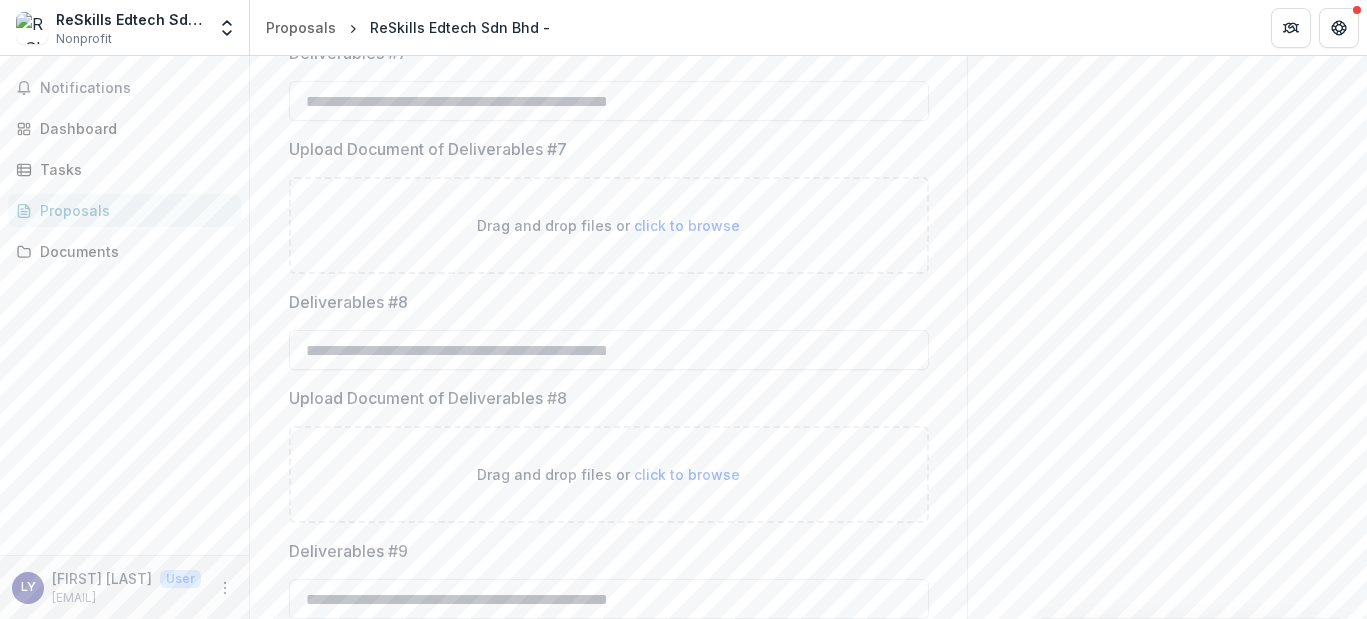scroll, scrollTop: 1937, scrollLeft: 0, axis: vertical 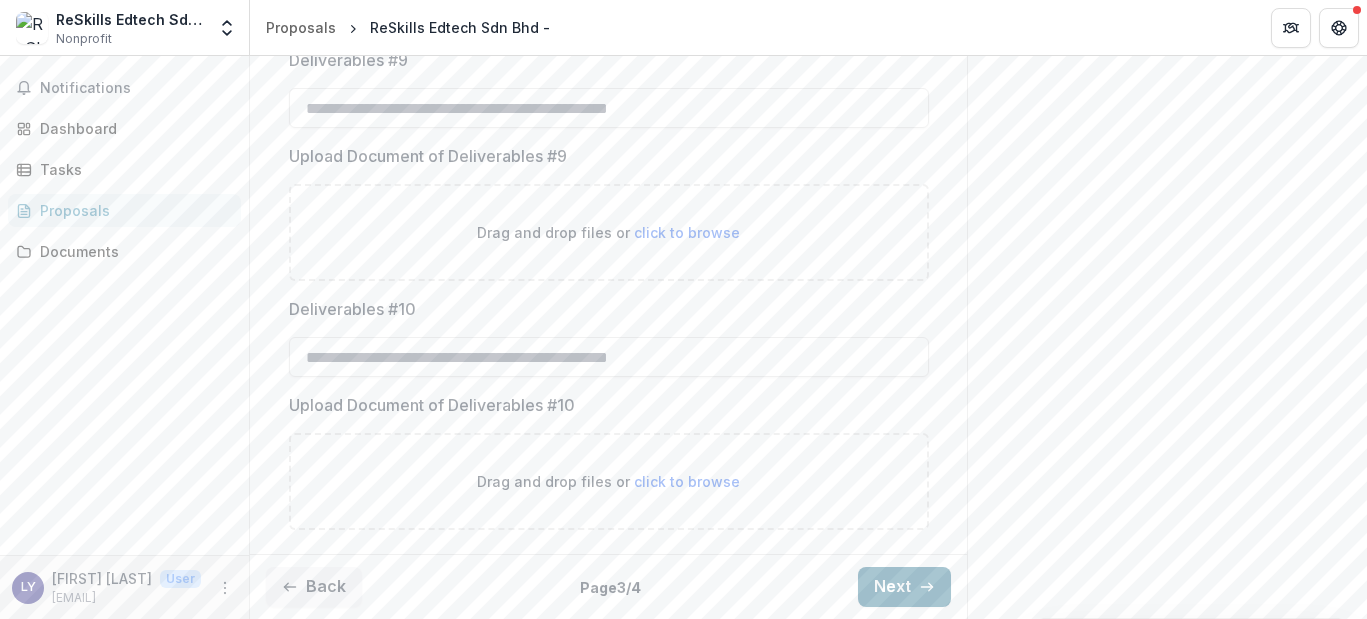 click on "Next" at bounding box center [904, 587] 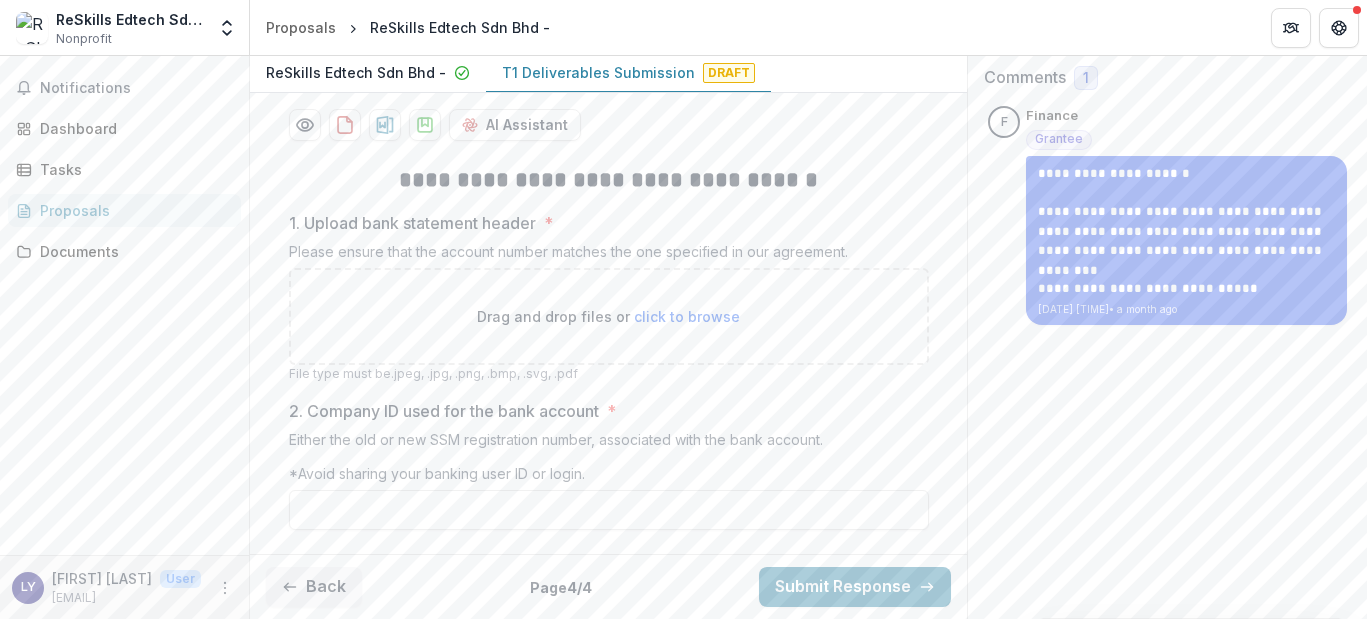 scroll, scrollTop: 342, scrollLeft: 0, axis: vertical 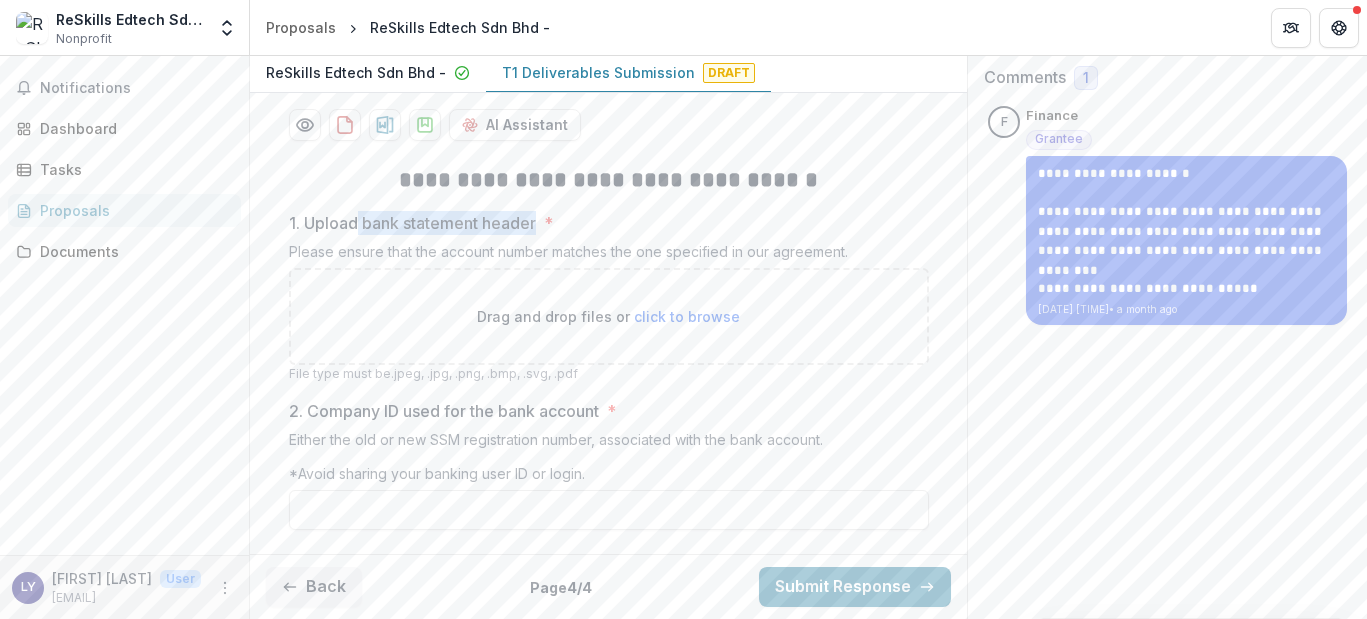 drag, startPoint x: 357, startPoint y: 221, endPoint x: 534, endPoint y: 231, distance: 177.28226 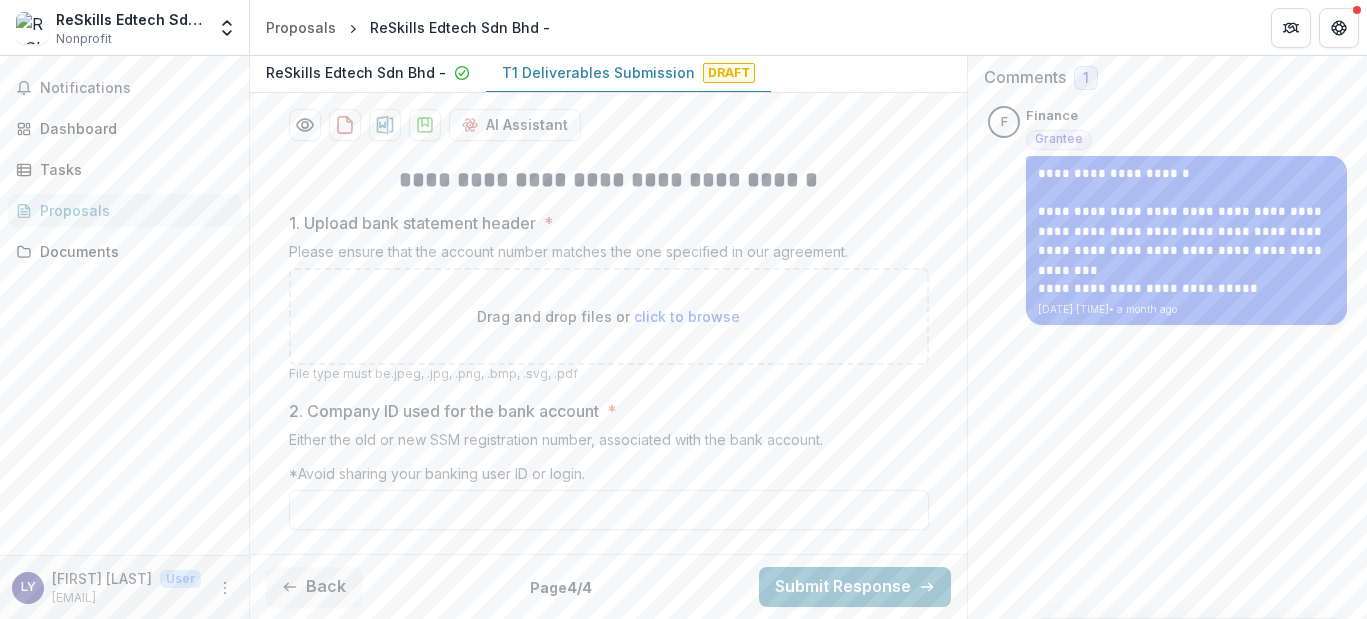click on "1. Upload bank statement header *" at bounding box center [603, 223] 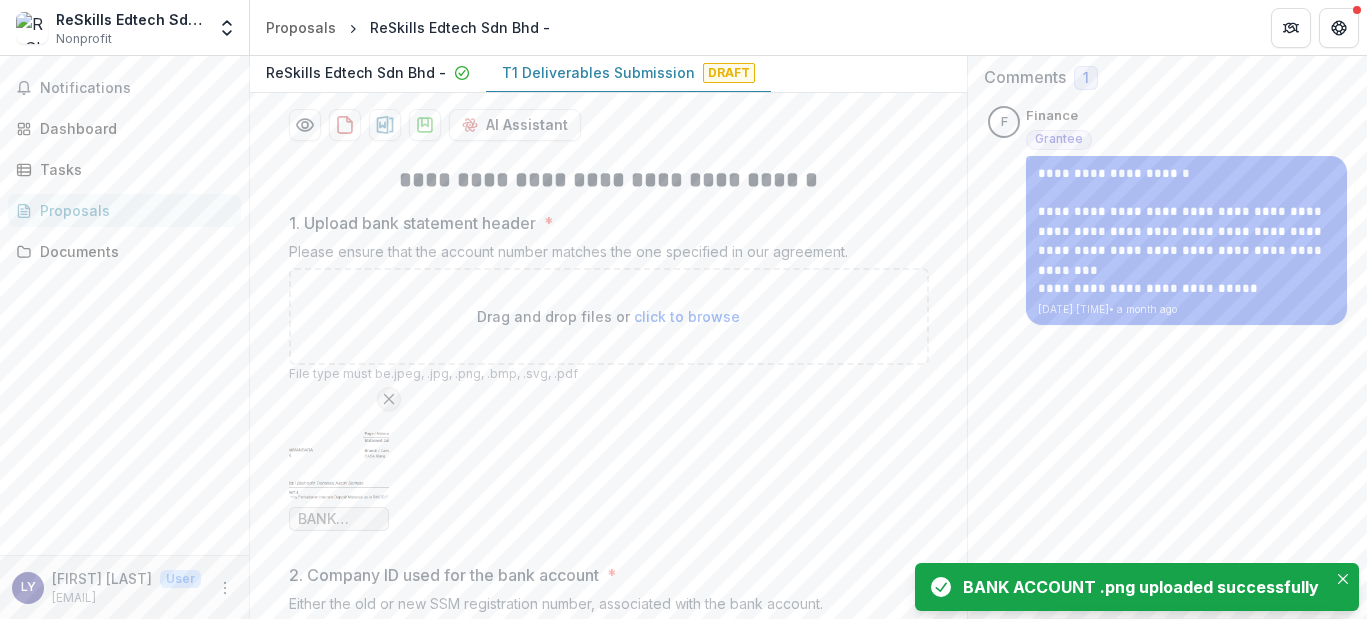 click 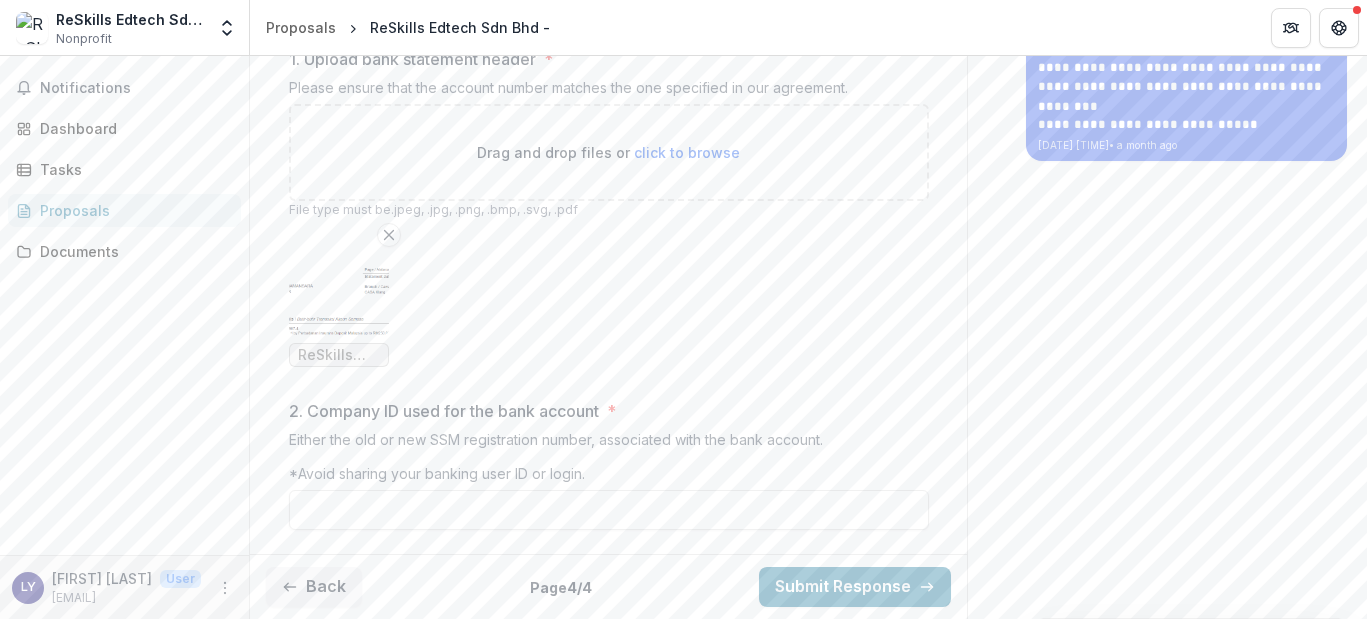 scroll, scrollTop: 506, scrollLeft: 0, axis: vertical 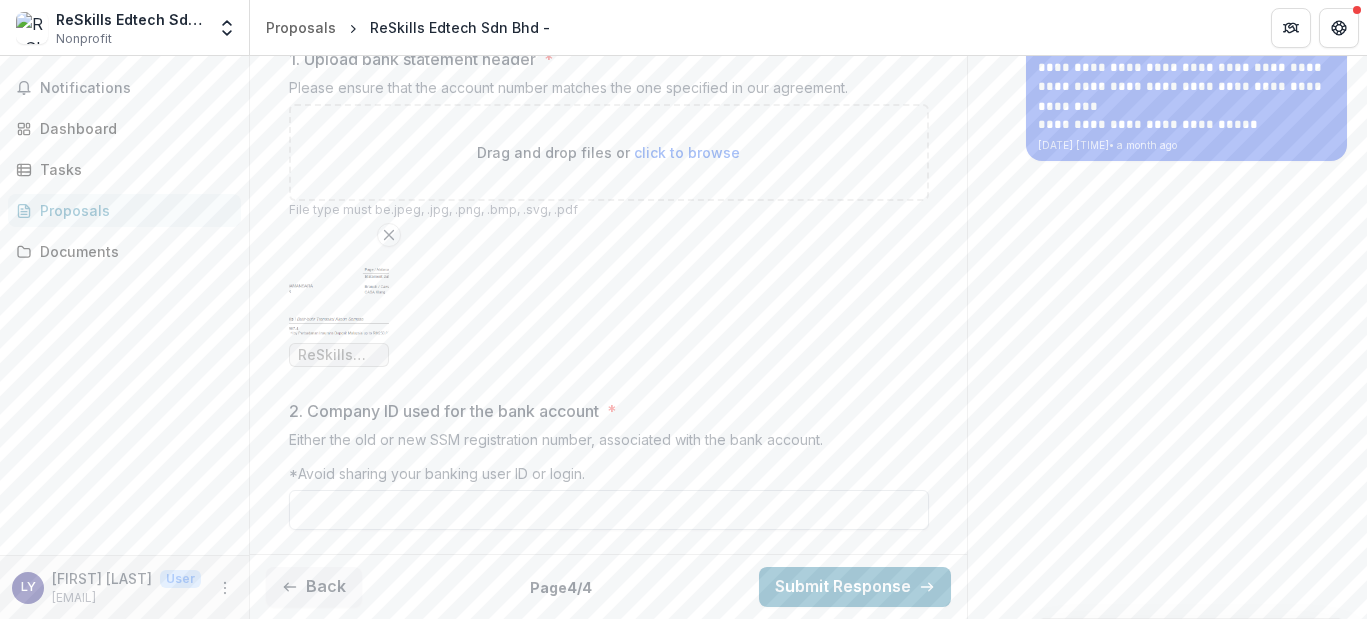 click on "2. Company ID used for the bank account *" at bounding box center [609, 510] 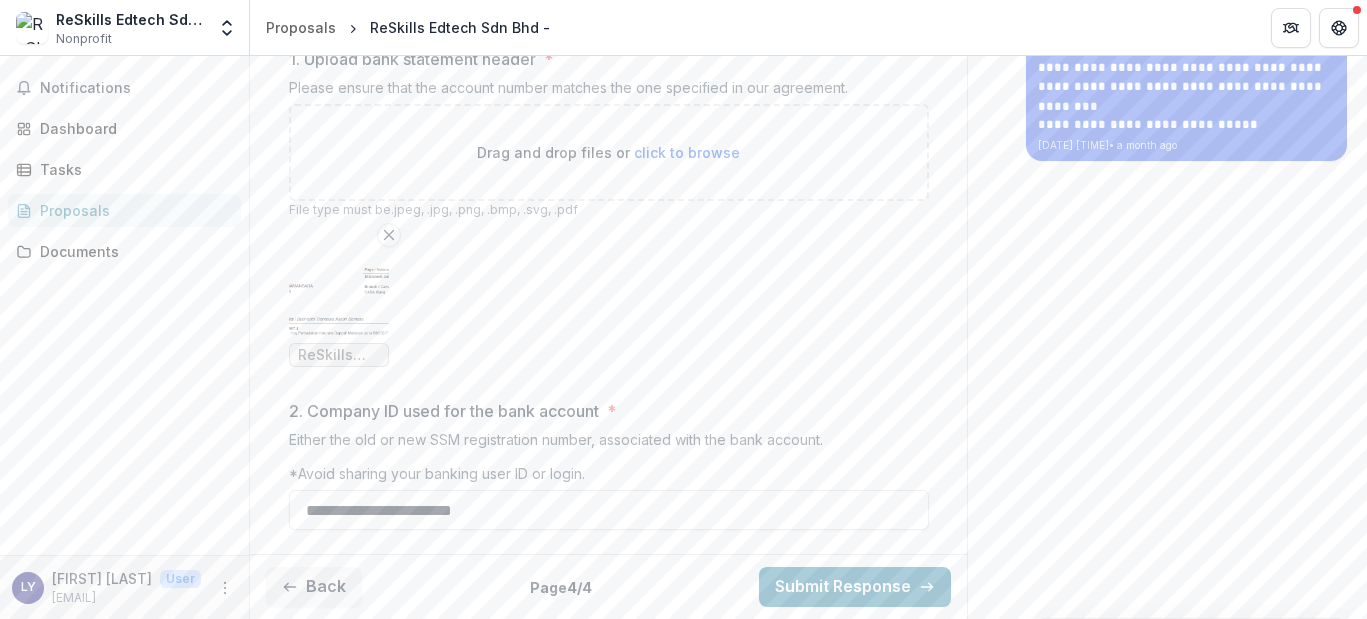 scroll, scrollTop: 506, scrollLeft: 0, axis: vertical 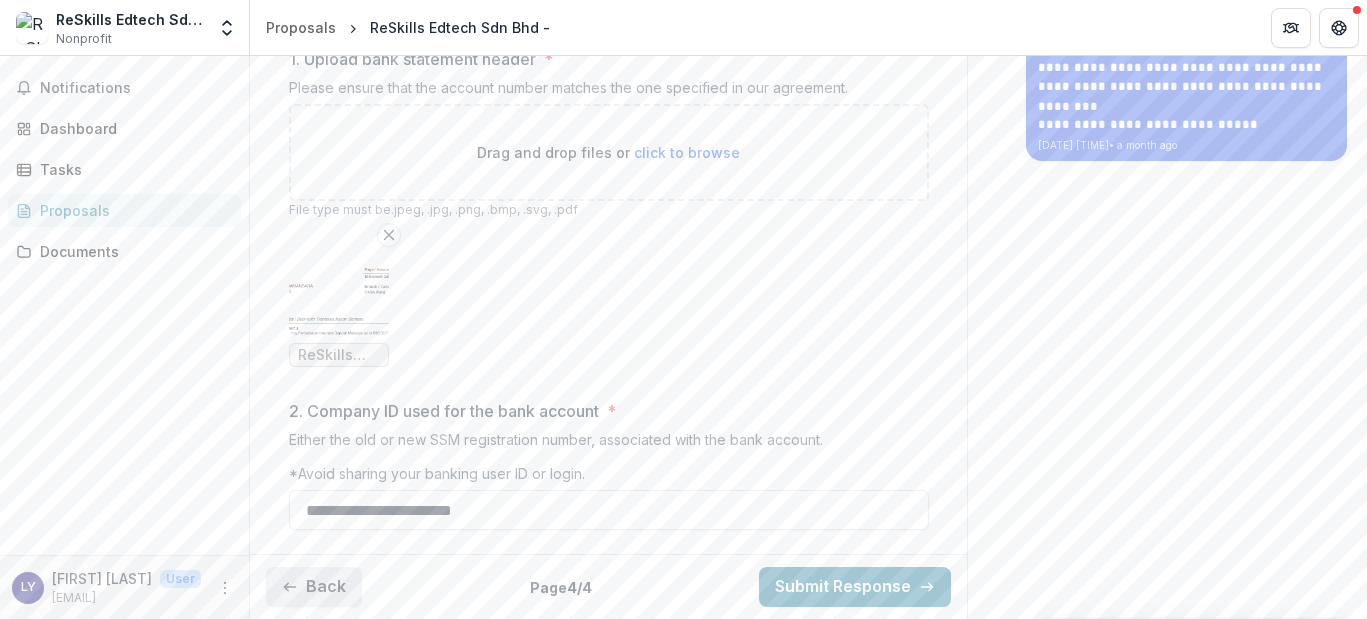 type on "**********" 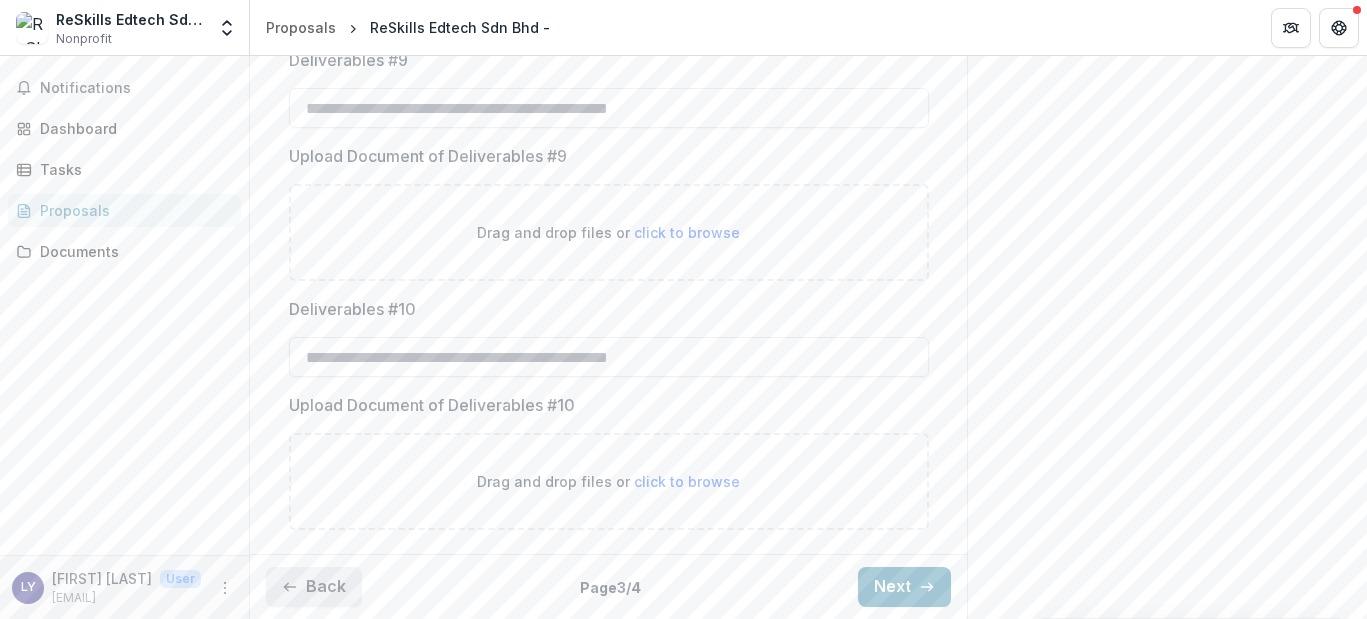 click on "Back" at bounding box center (314, 587) 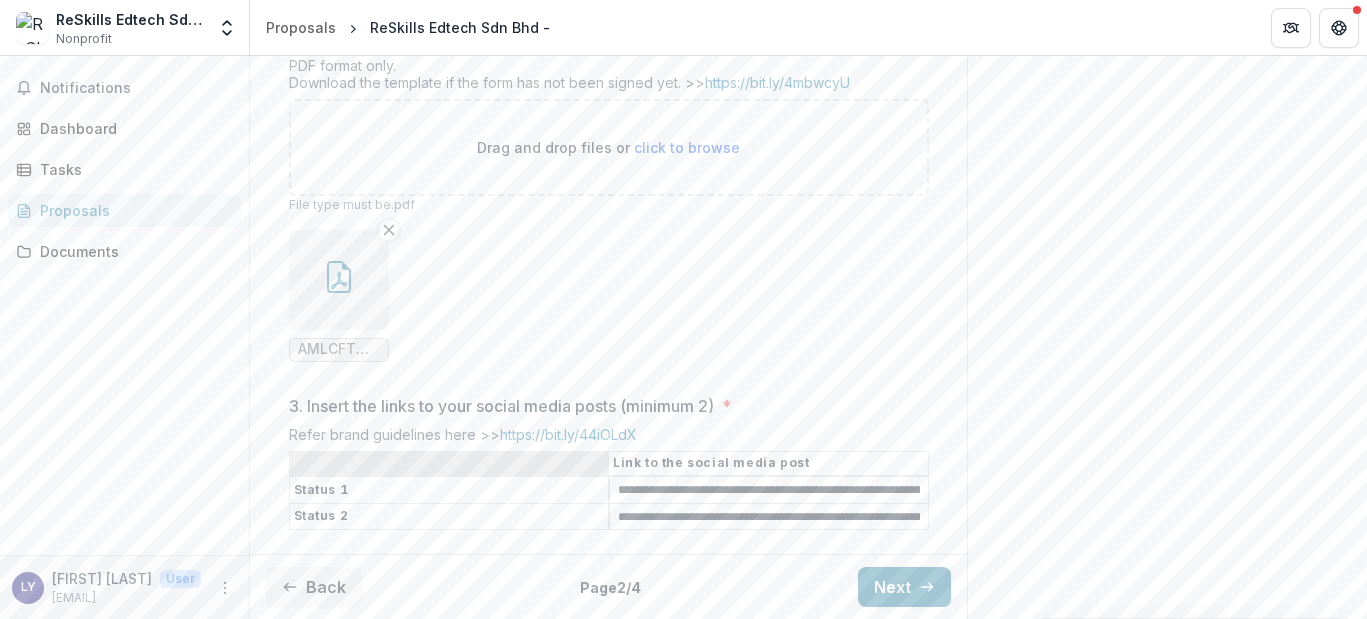 scroll, scrollTop: 1028, scrollLeft: 0, axis: vertical 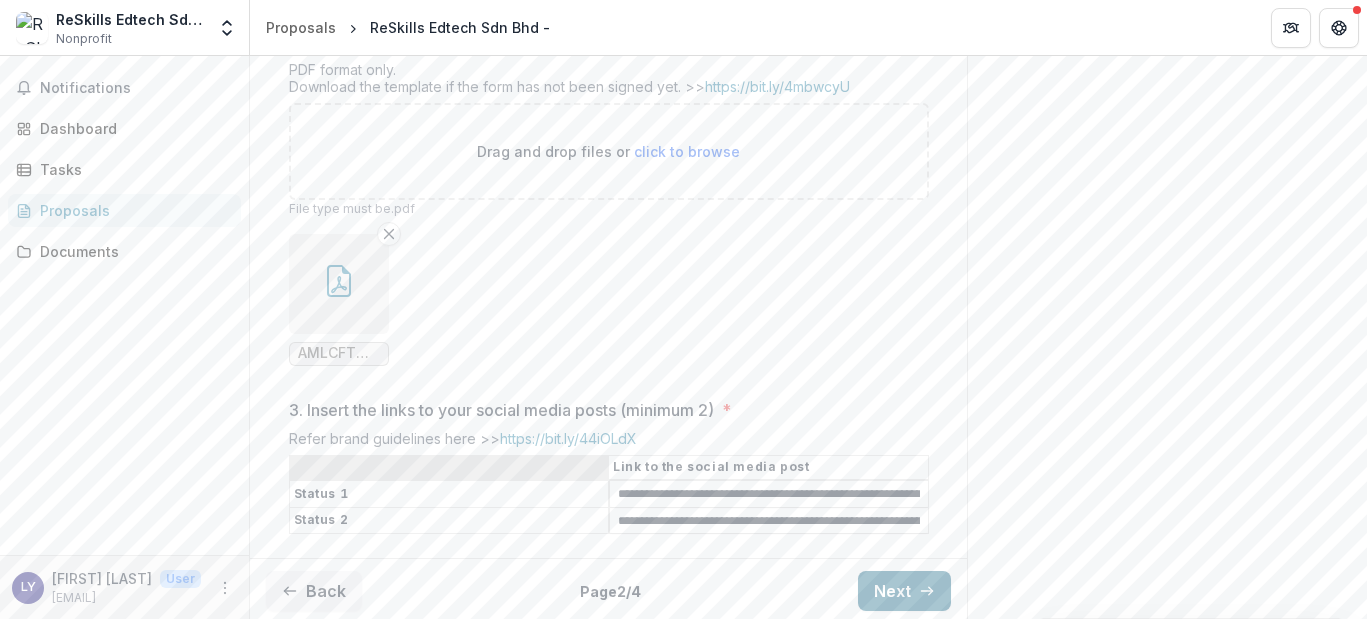 click on "Next" at bounding box center (904, 591) 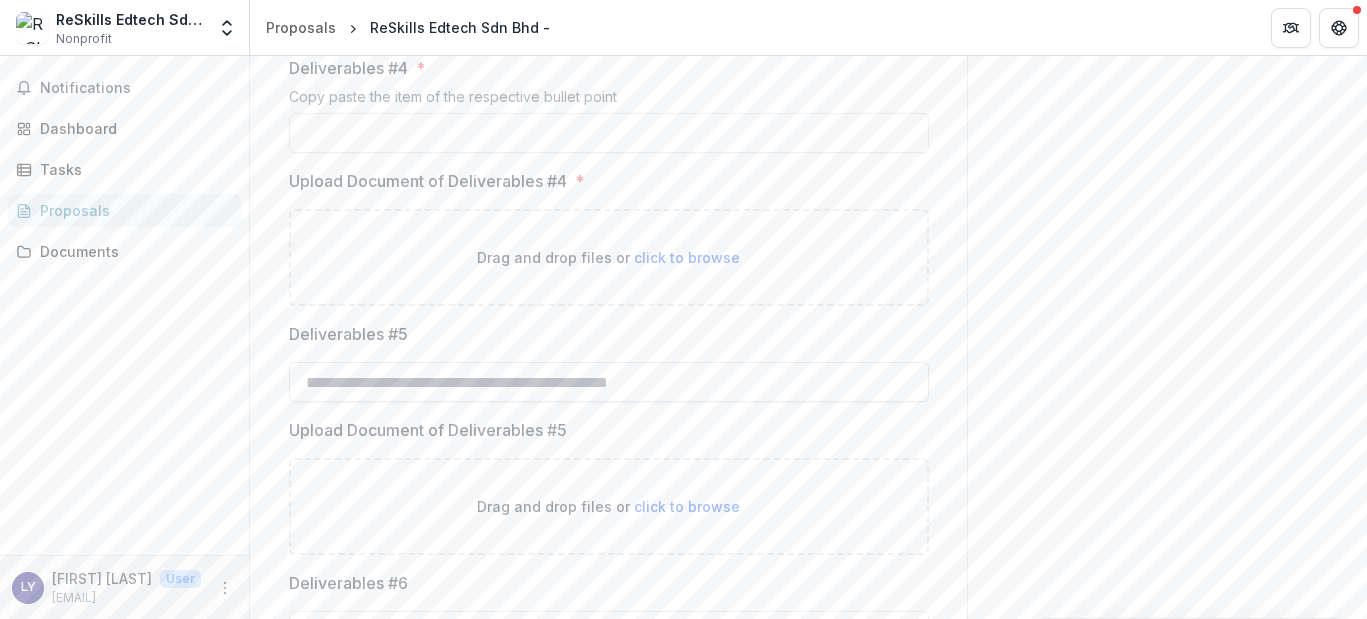 scroll, scrollTop: 663, scrollLeft: 0, axis: vertical 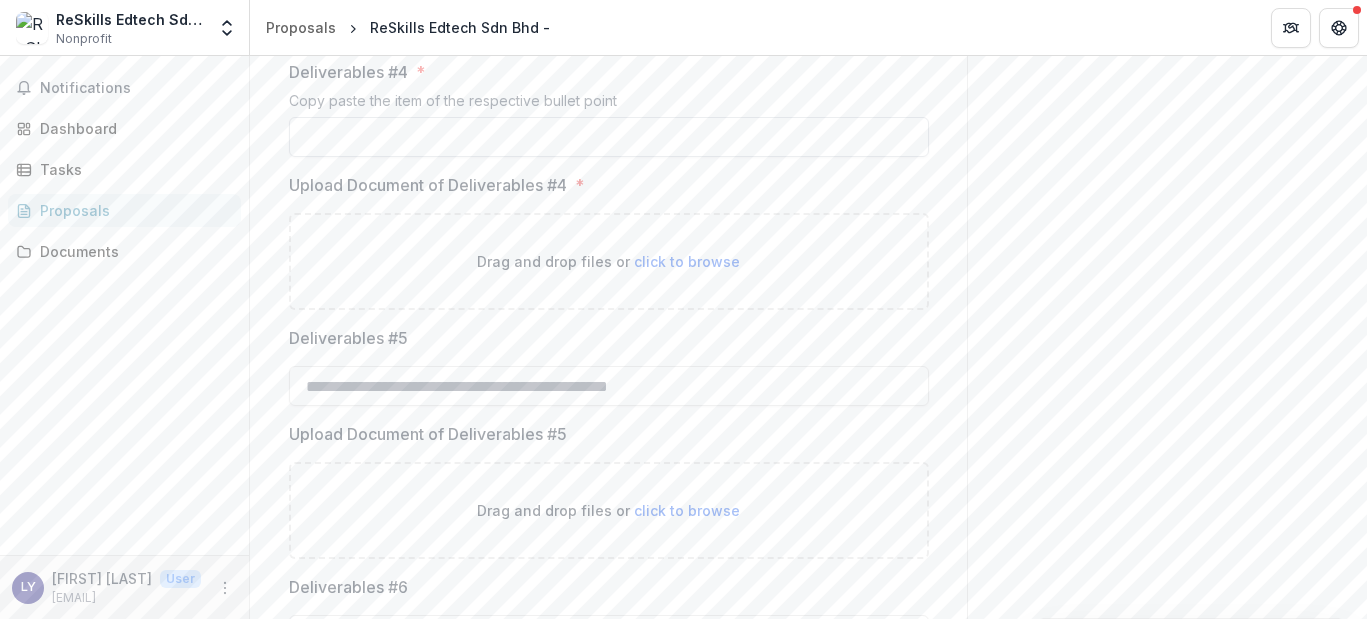 click on "Deliverables #4 *" at bounding box center [609, 137] 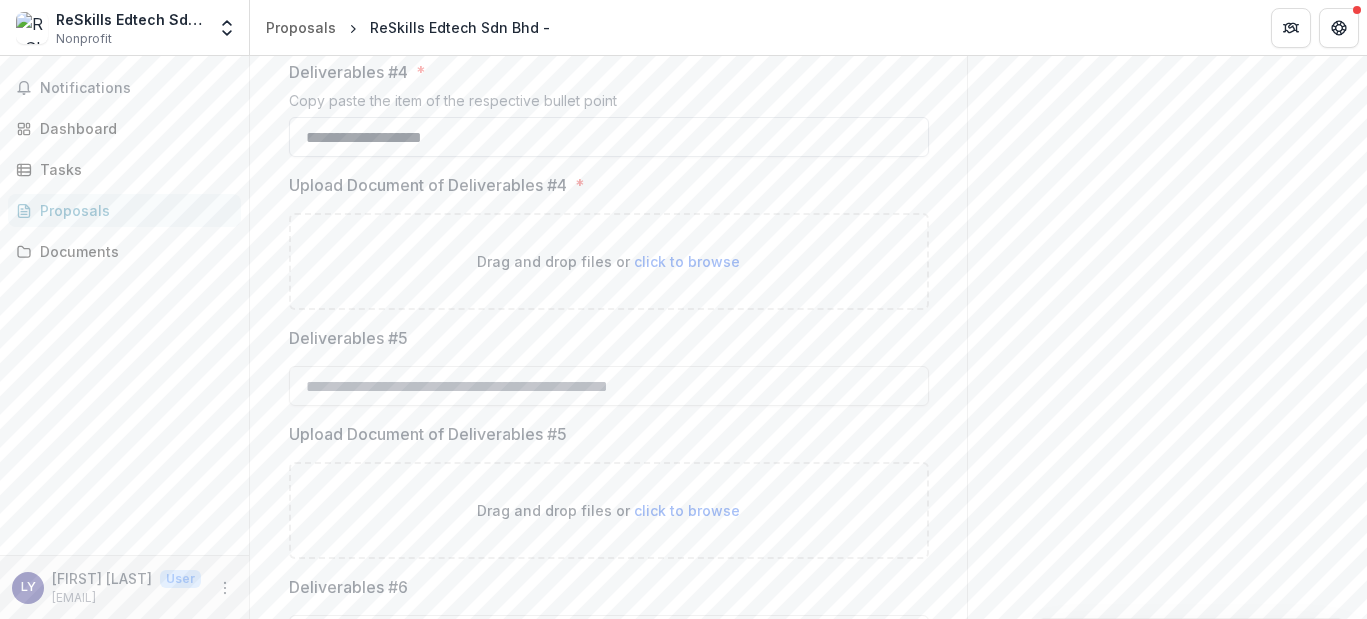 paste on "**********" 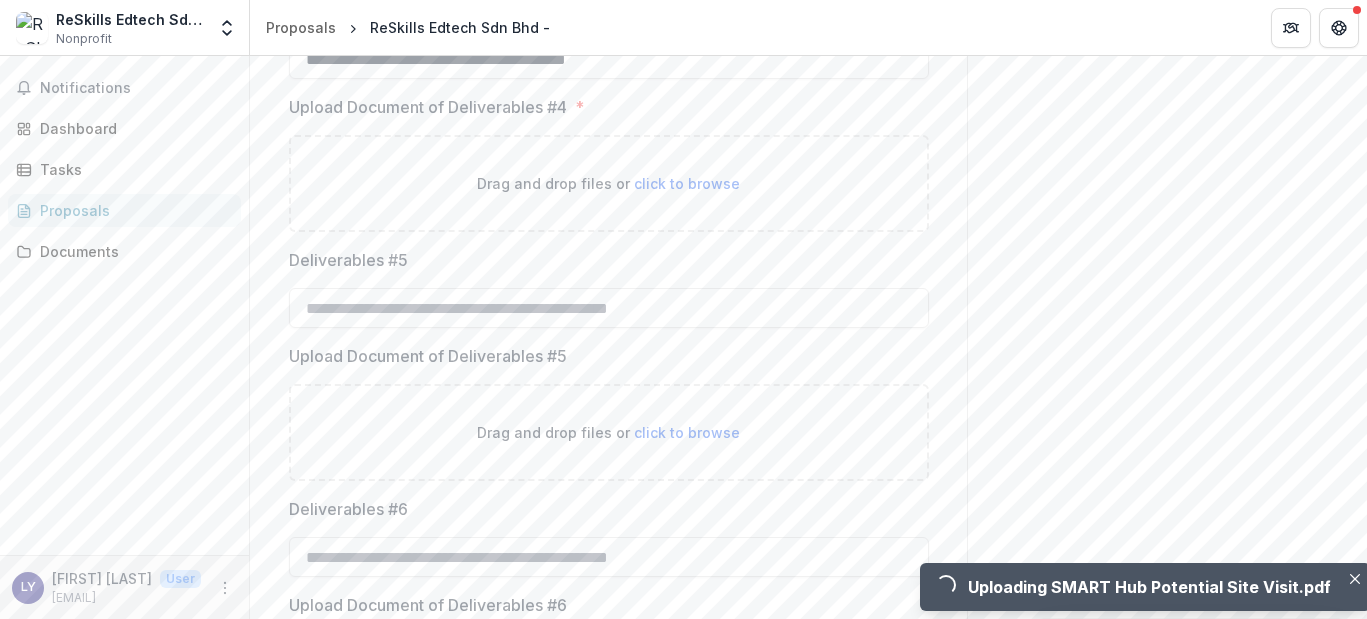 scroll, scrollTop: 747, scrollLeft: 0, axis: vertical 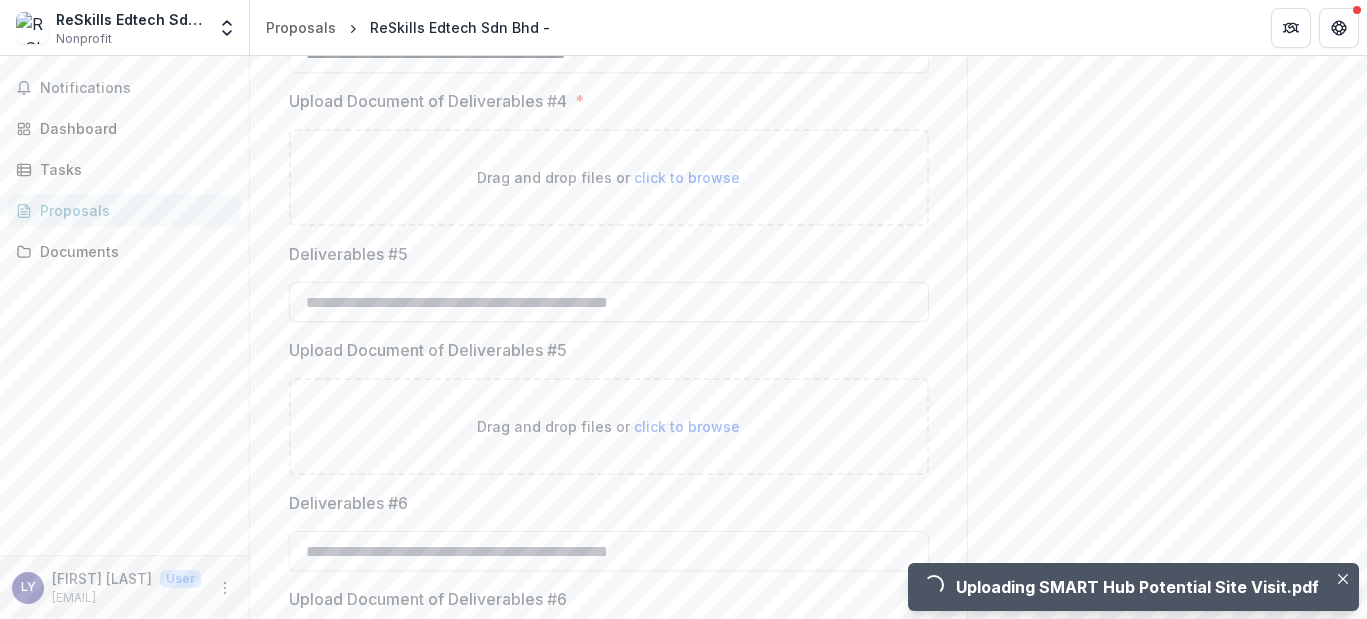 type on "**********" 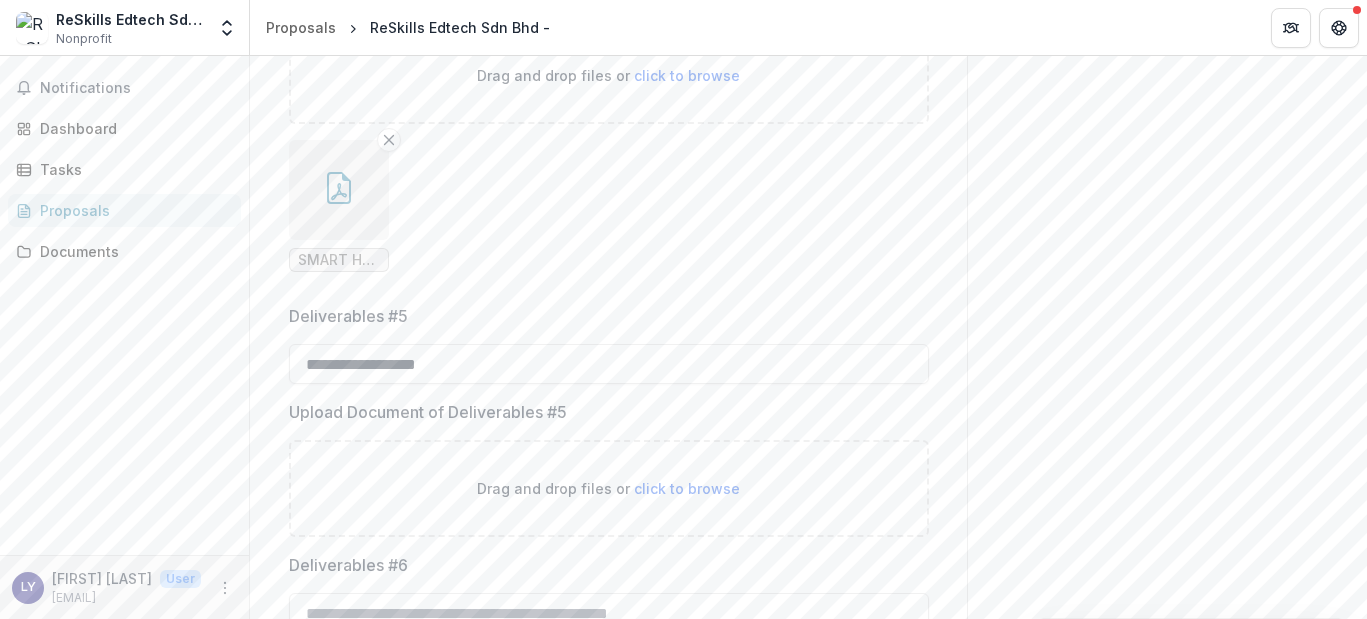 scroll, scrollTop: 892, scrollLeft: 0, axis: vertical 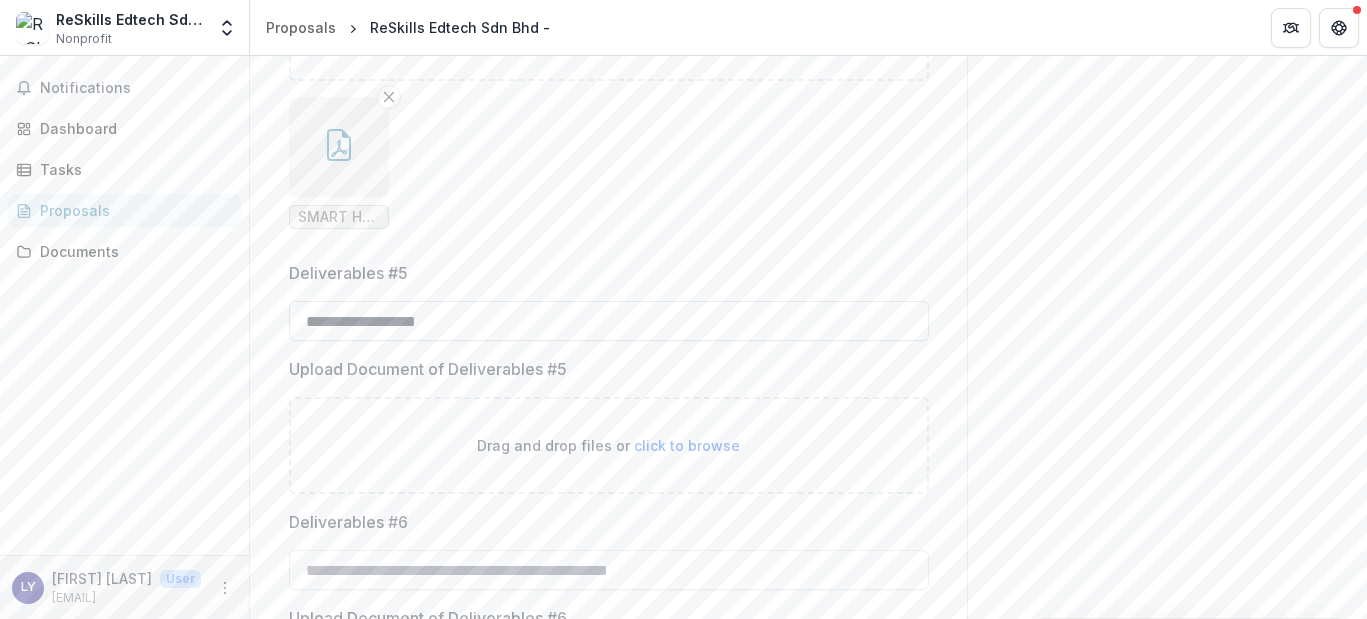 click on "**********" at bounding box center [609, 321] 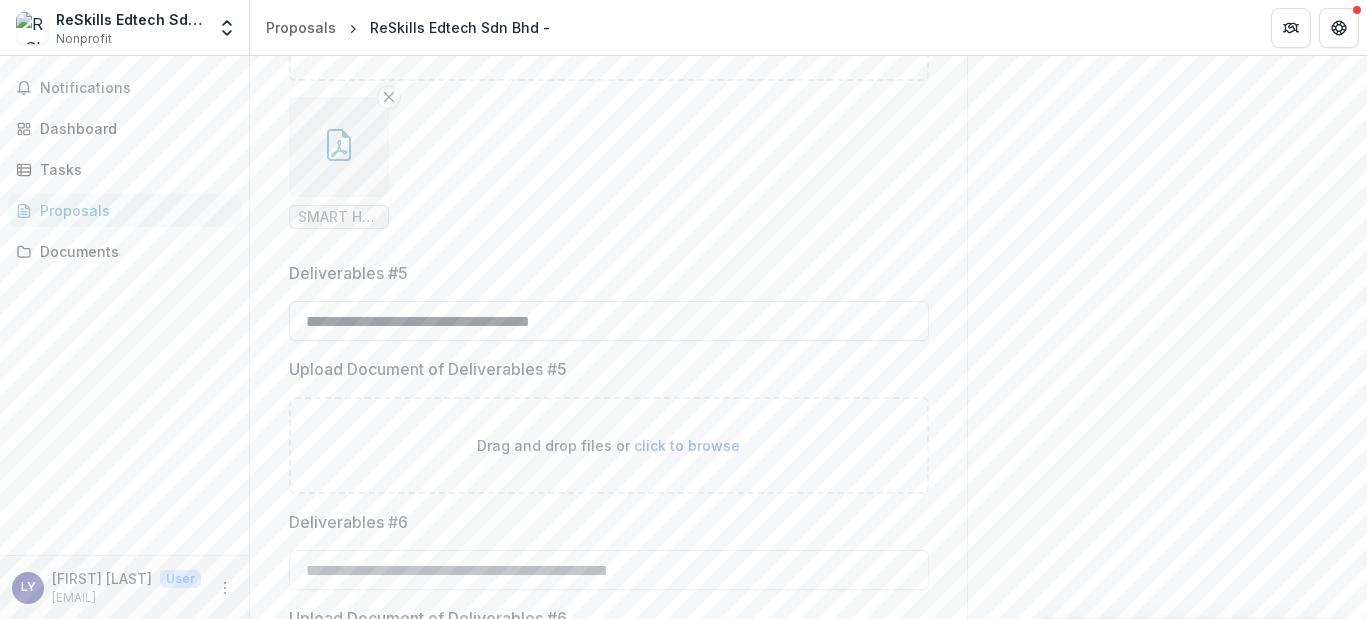 drag, startPoint x: 434, startPoint y: 321, endPoint x: 806, endPoint y: 315, distance: 372.04837 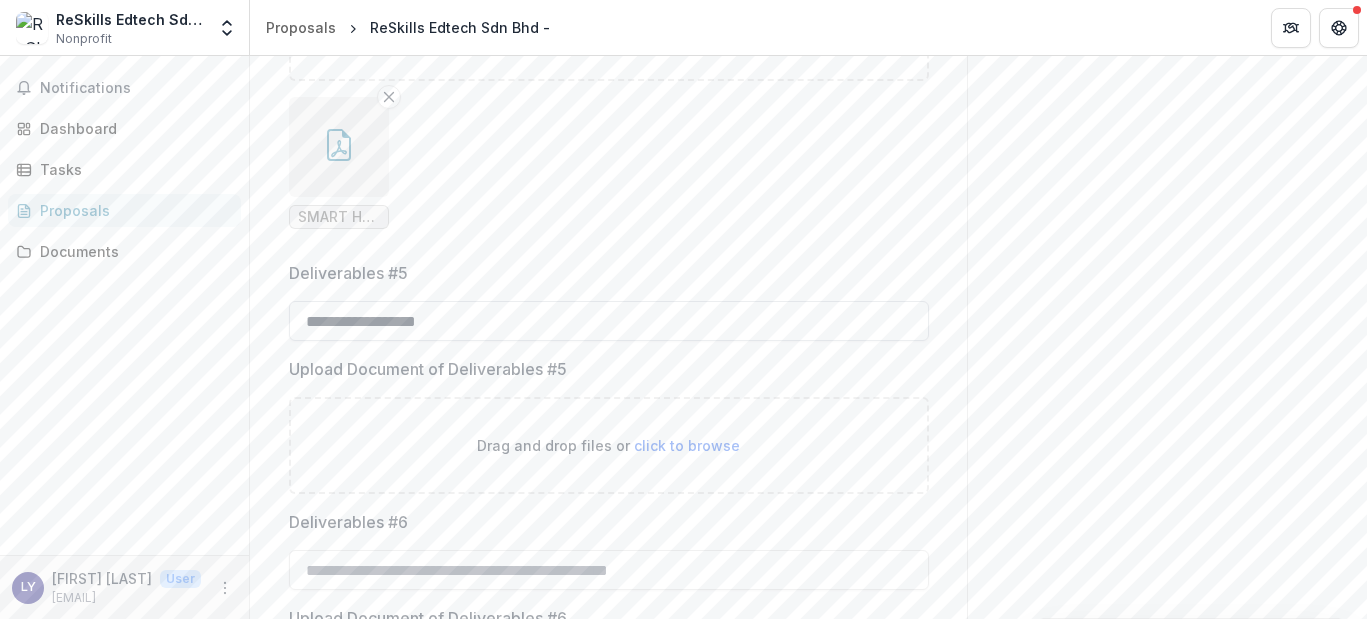 click on "**********" at bounding box center [609, 321] 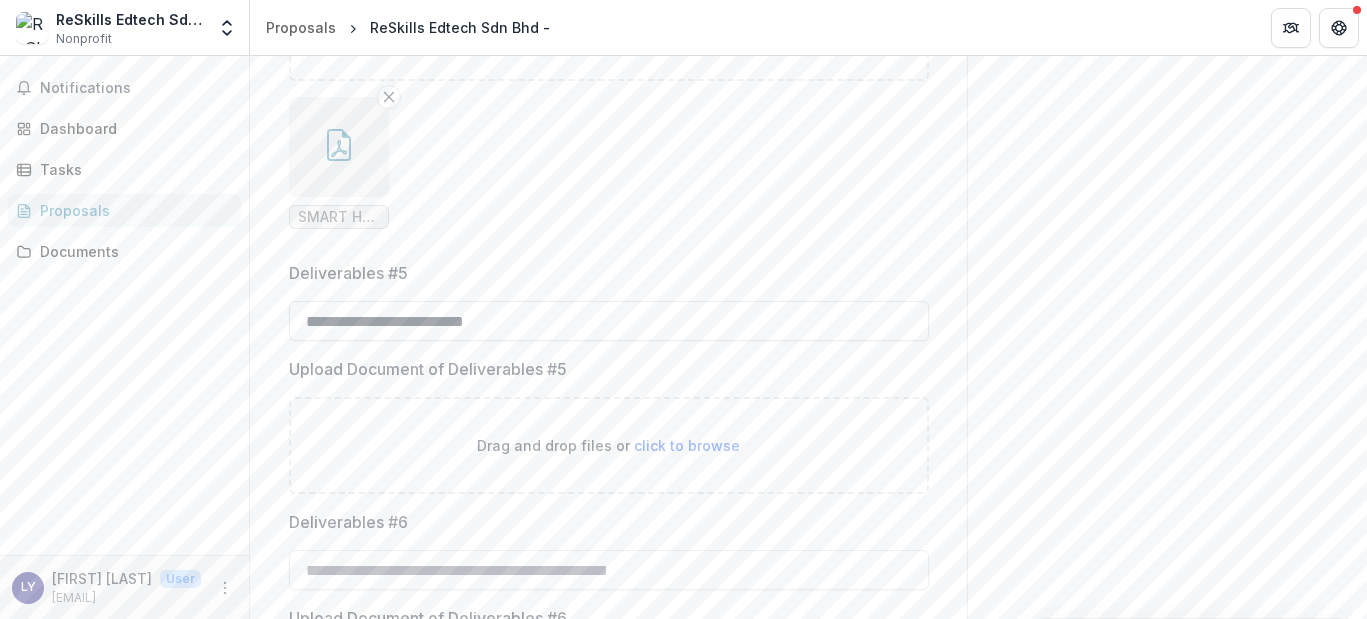click on "**********" at bounding box center [609, 321] 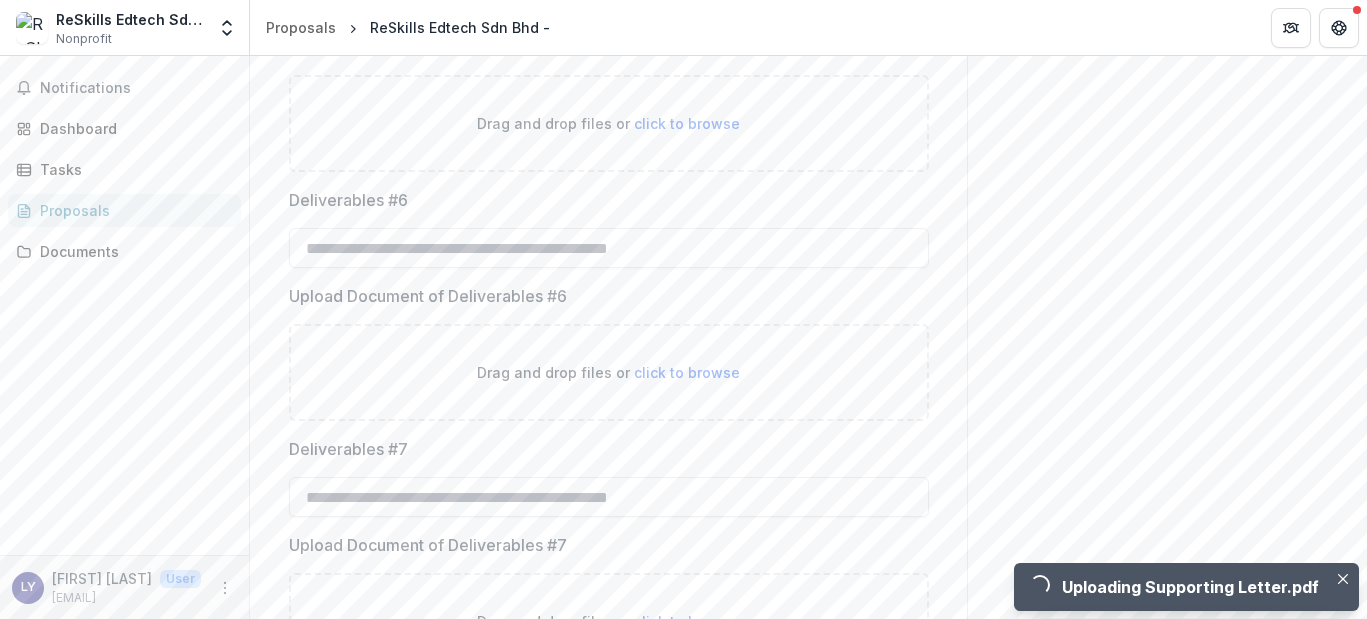 scroll, scrollTop: 1216, scrollLeft: 0, axis: vertical 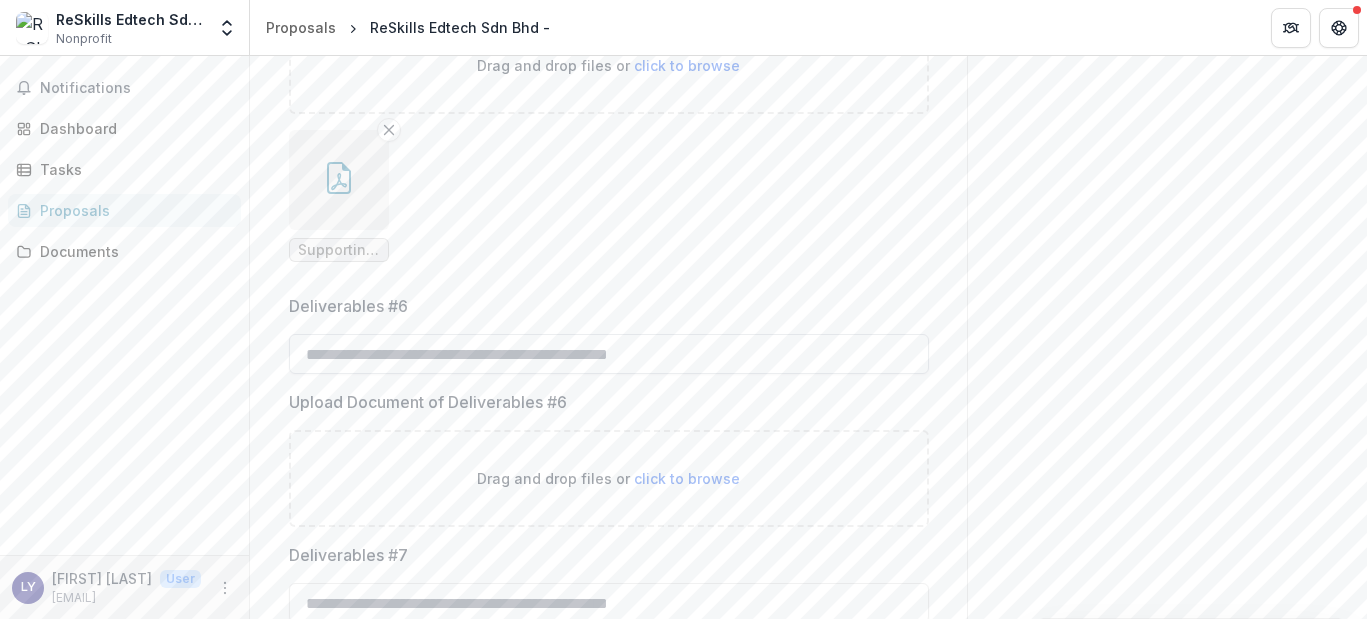 type on "**********" 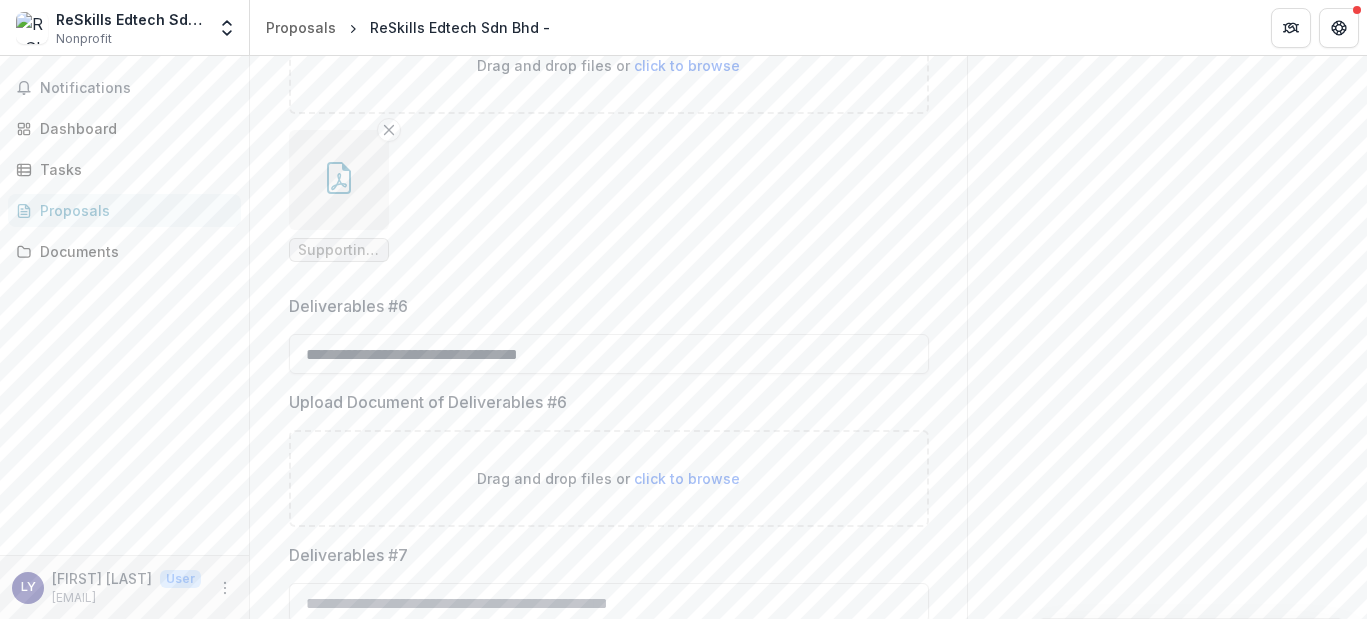 type on "**********" 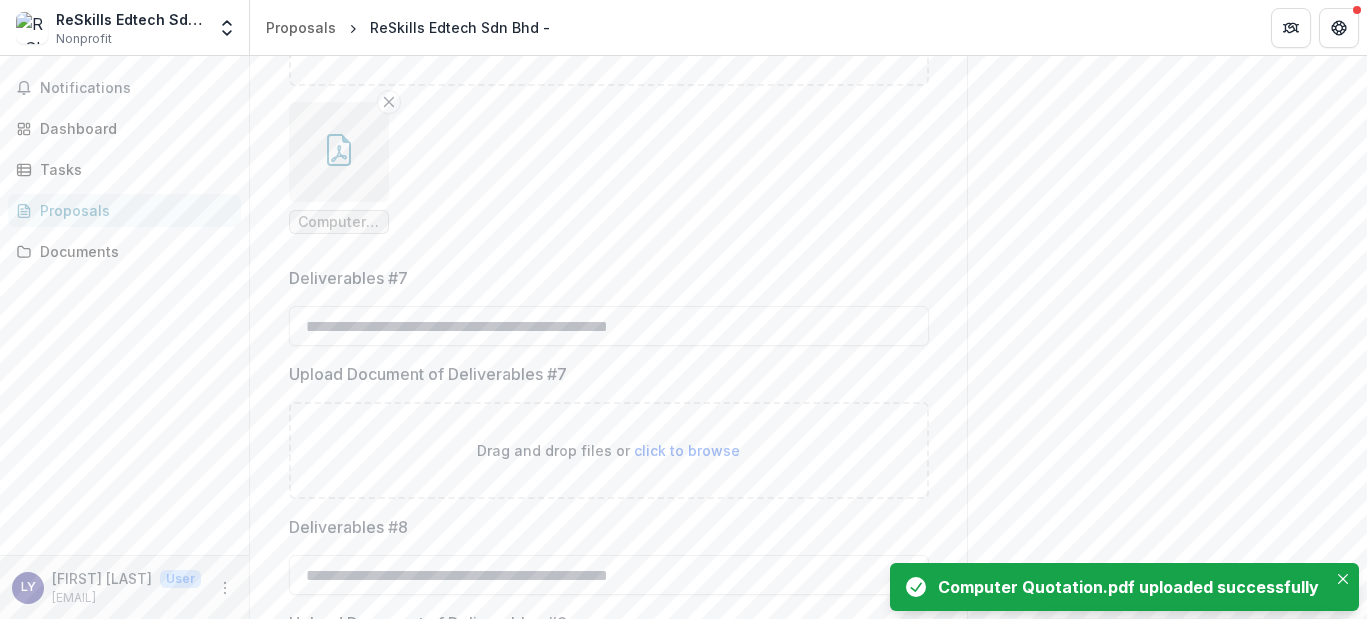 scroll, scrollTop: 1716, scrollLeft: 0, axis: vertical 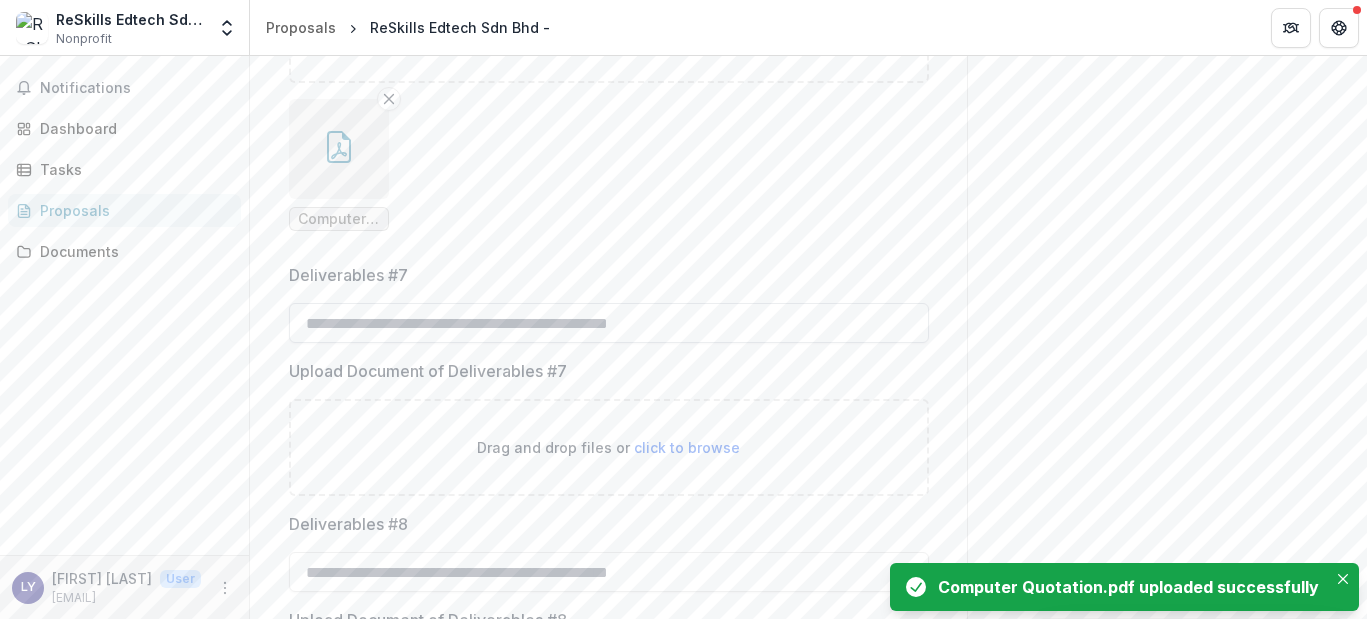 click on "Deliverables #7" at bounding box center [609, 323] 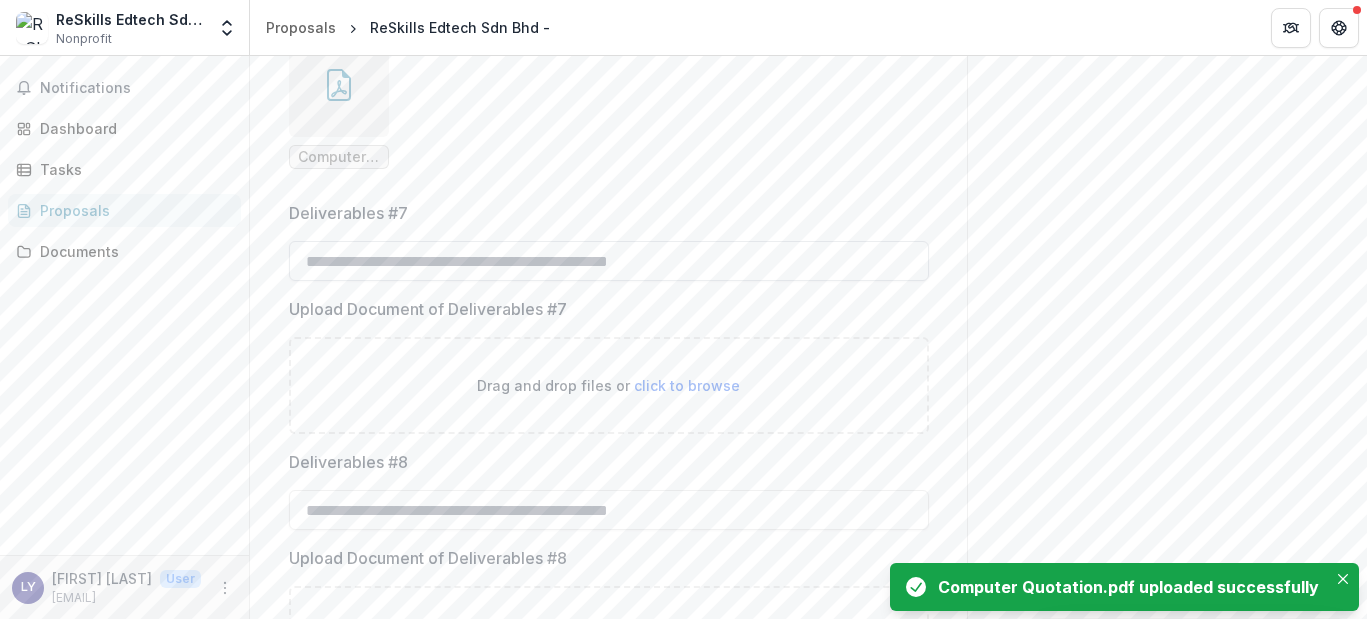 scroll, scrollTop: 1804, scrollLeft: 0, axis: vertical 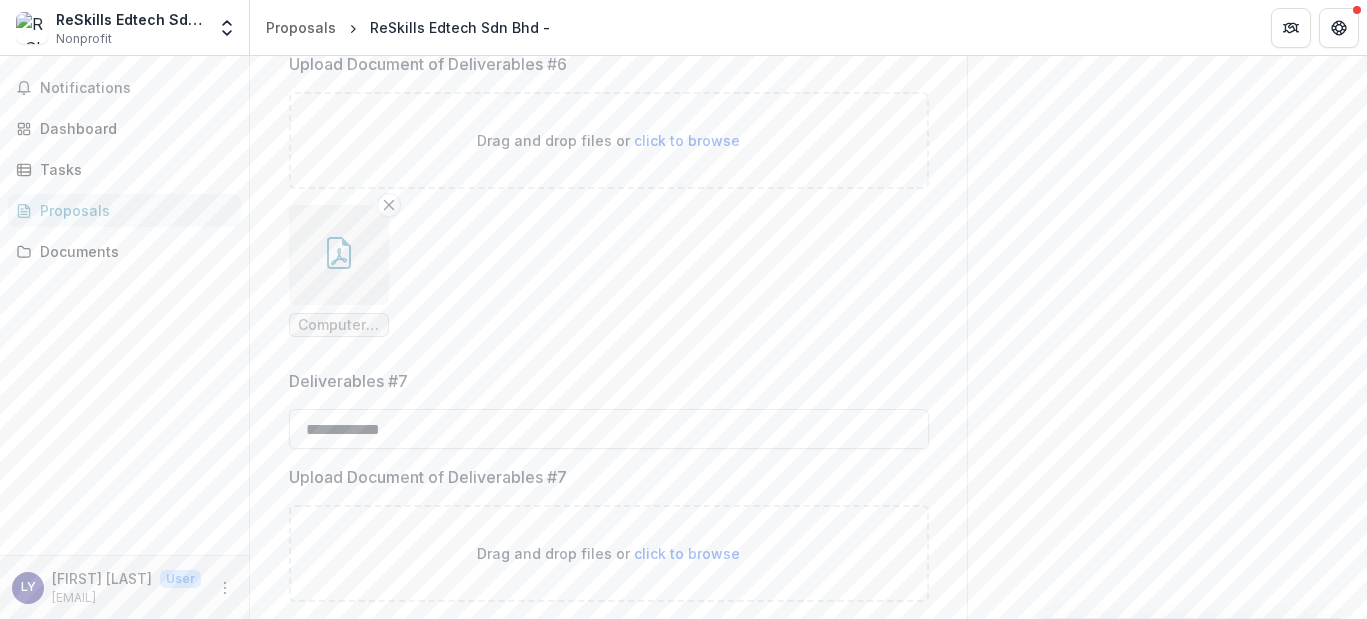 click on "**********" at bounding box center [609, 429] 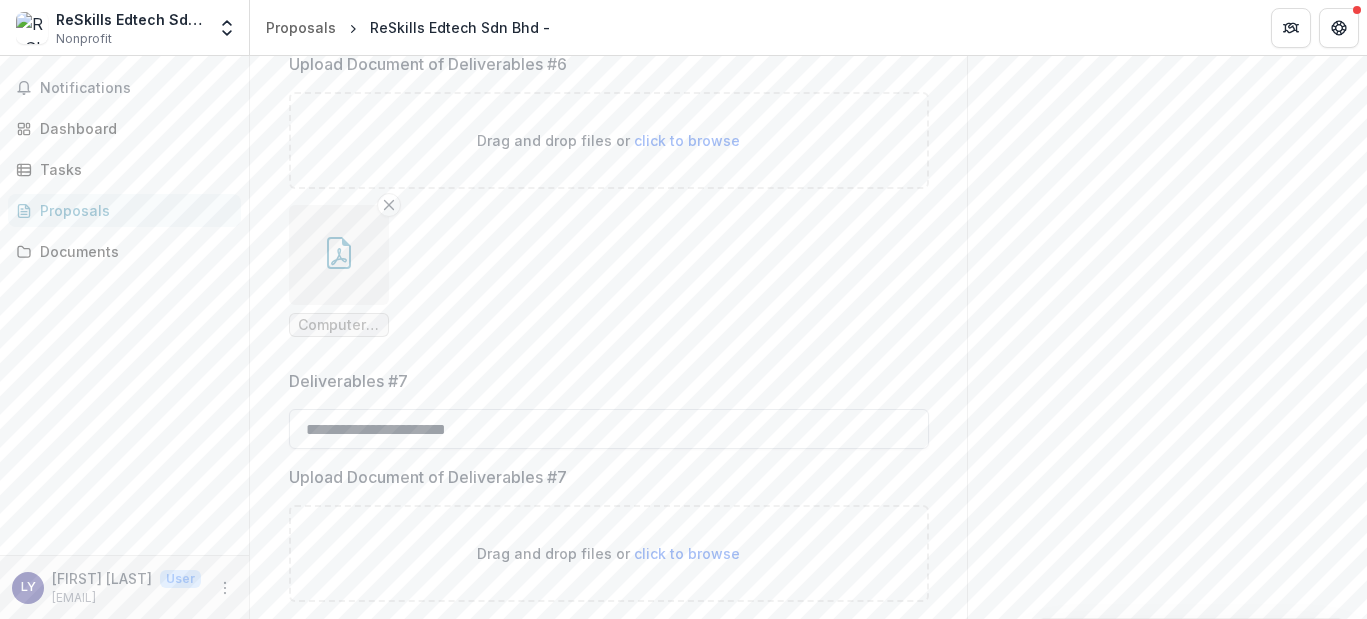 click on "**********" at bounding box center [609, 429] 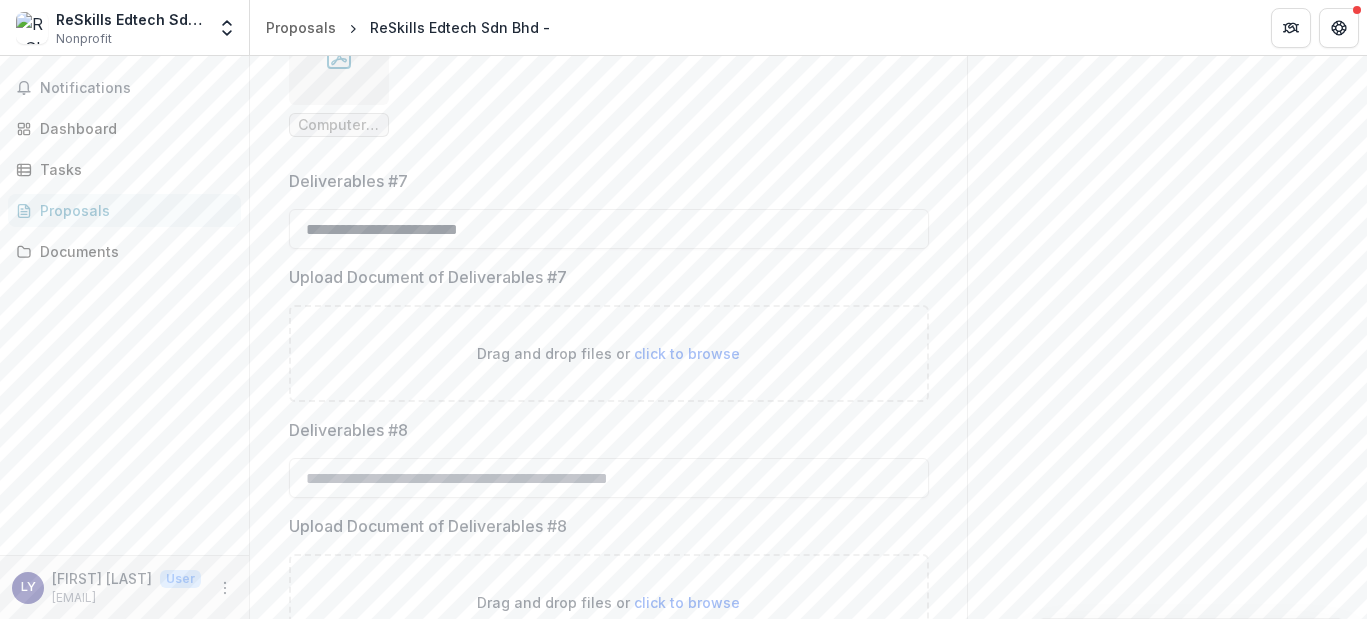 scroll, scrollTop: 1824, scrollLeft: 0, axis: vertical 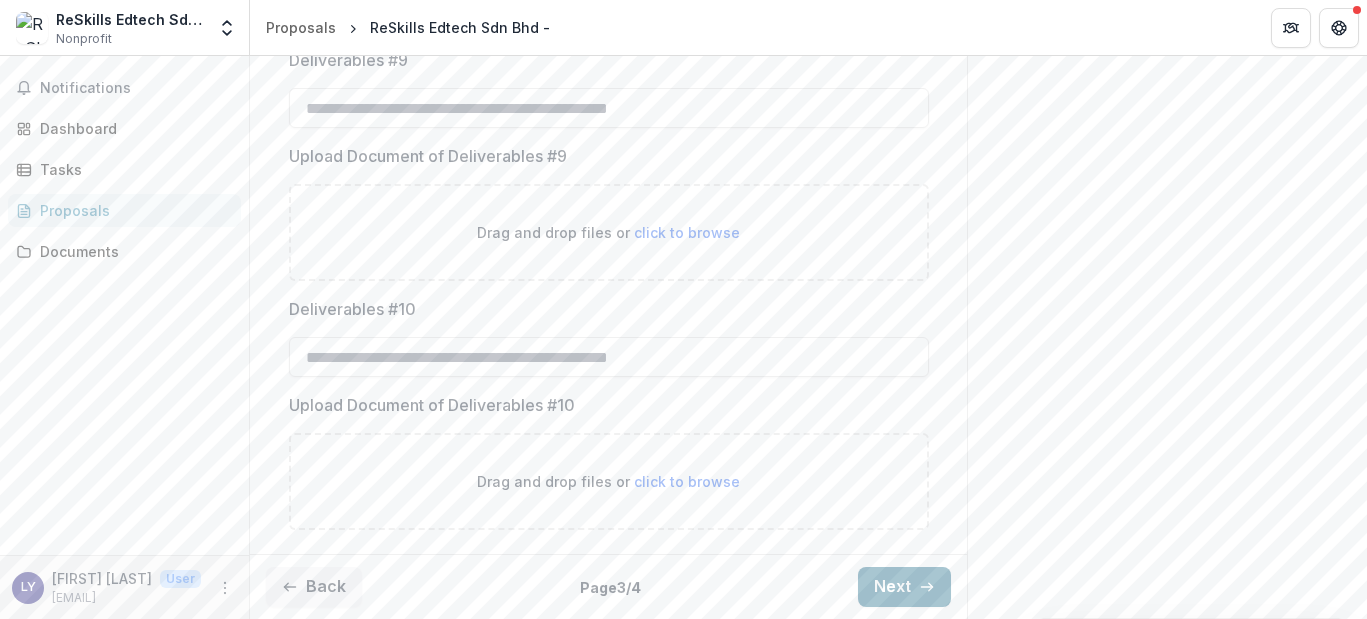 type on "**********" 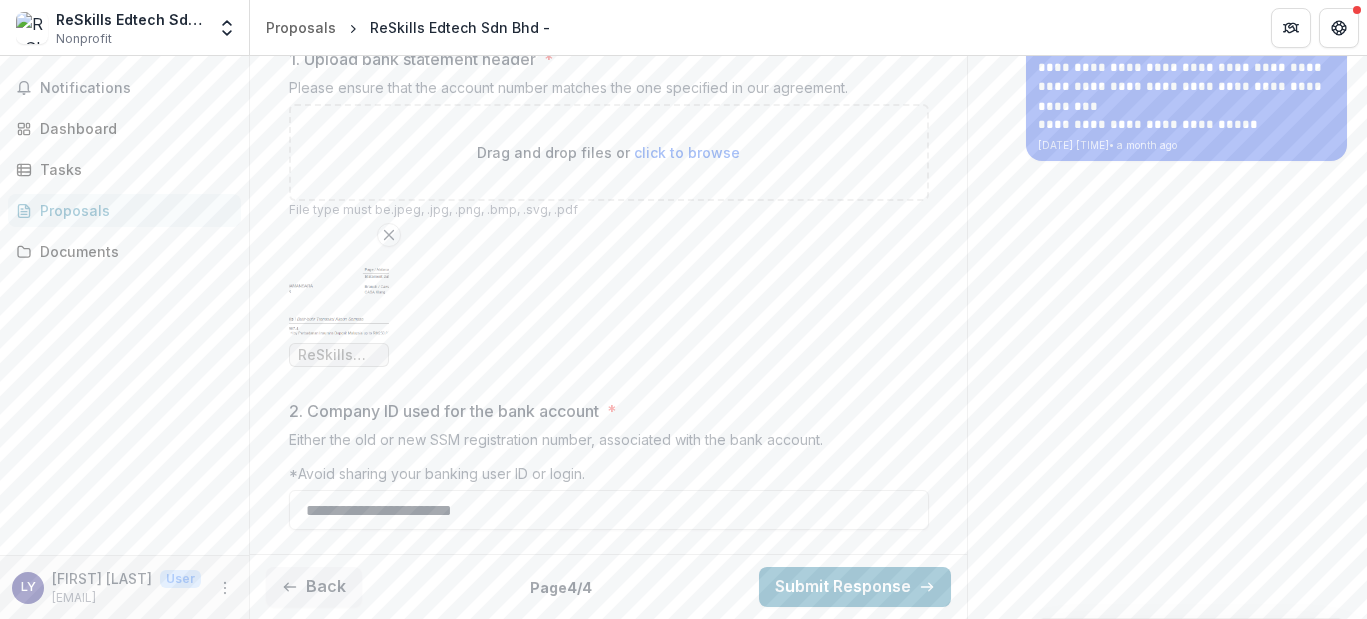 scroll, scrollTop: 506, scrollLeft: 0, axis: vertical 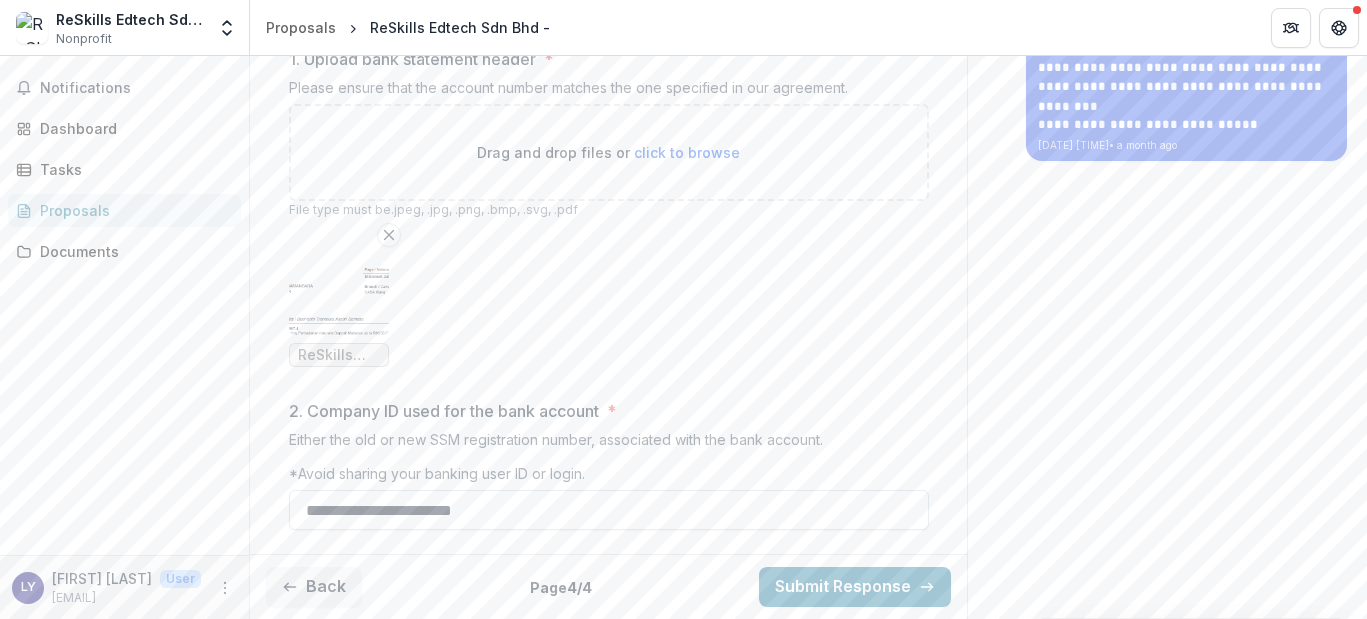 click on "**********" at bounding box center (609, 510) 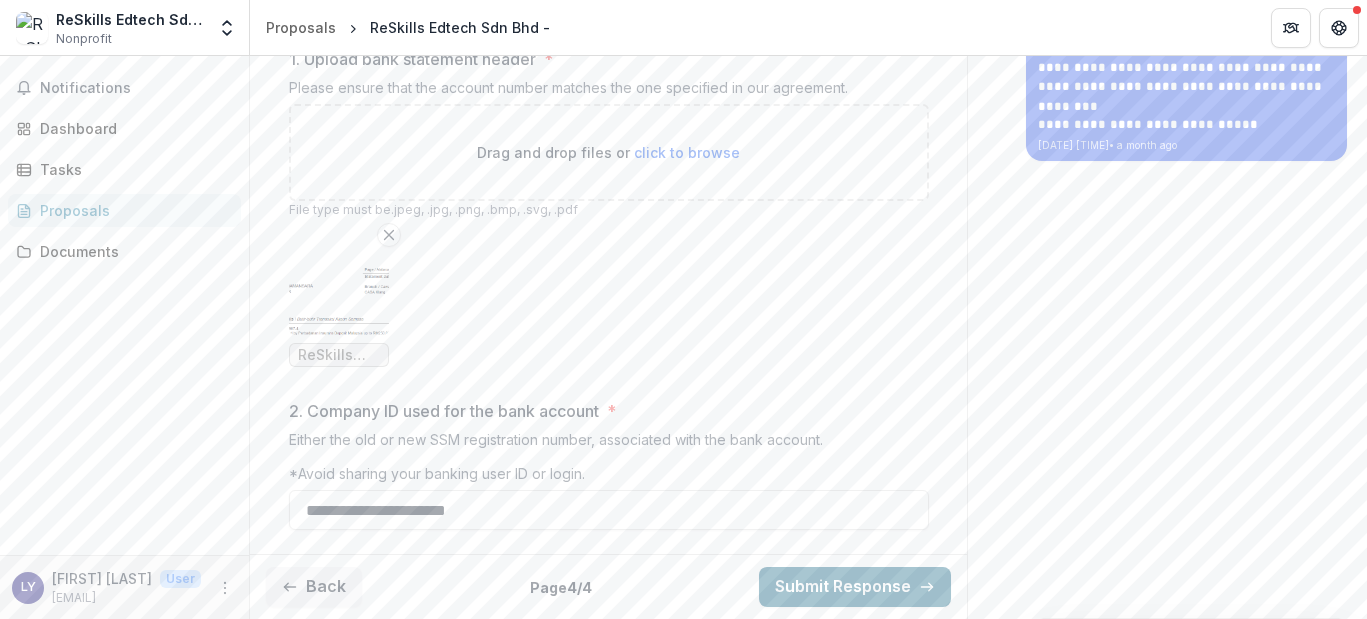 type on "**********" 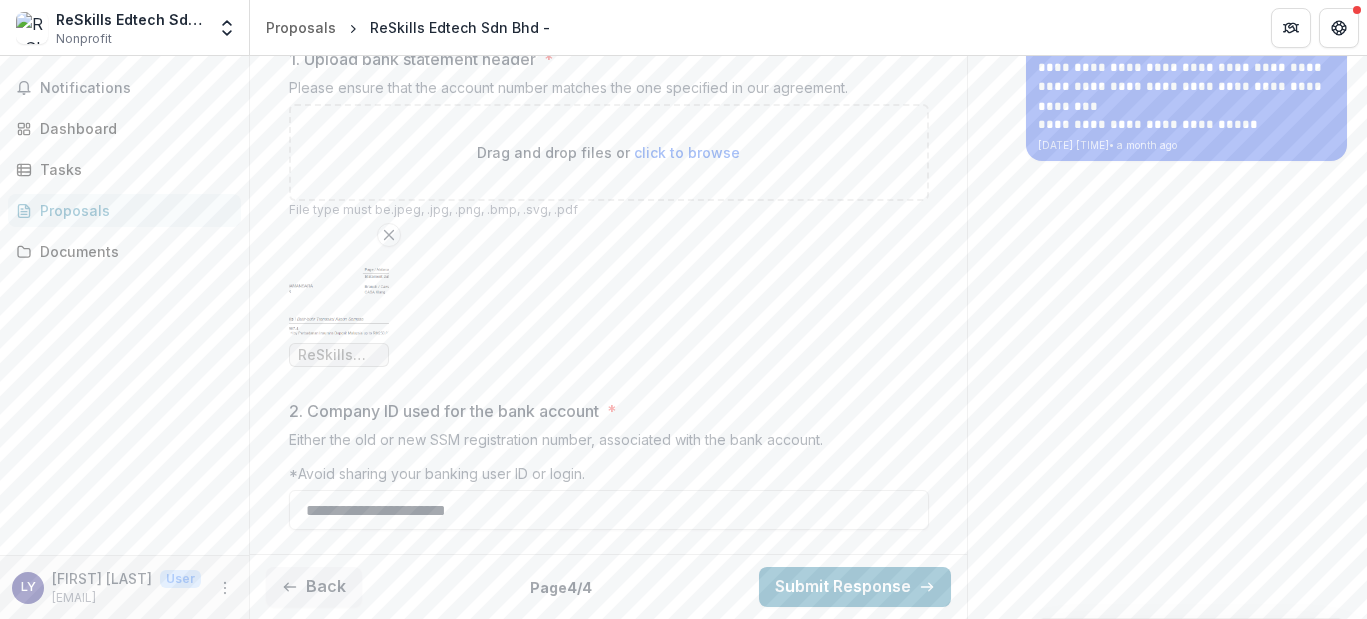 click on "Confirm" at bounding box center [82, 679] 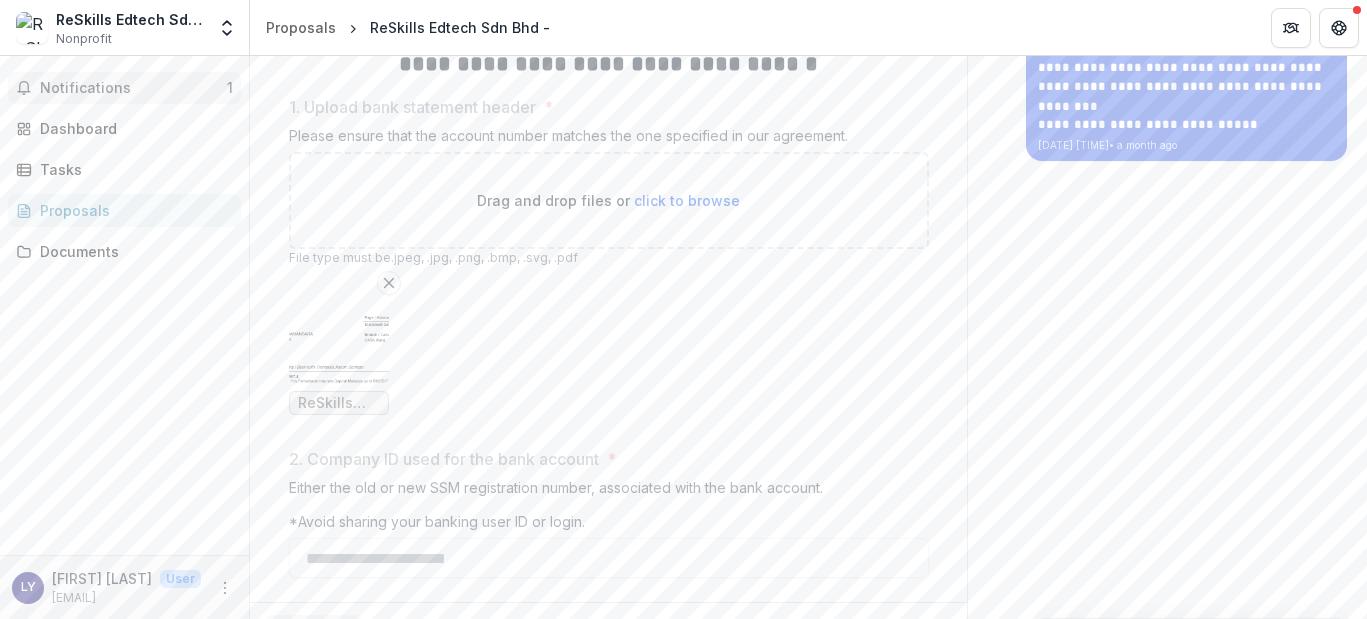 click on "Notifications 1" at bounding box center [124, 88] 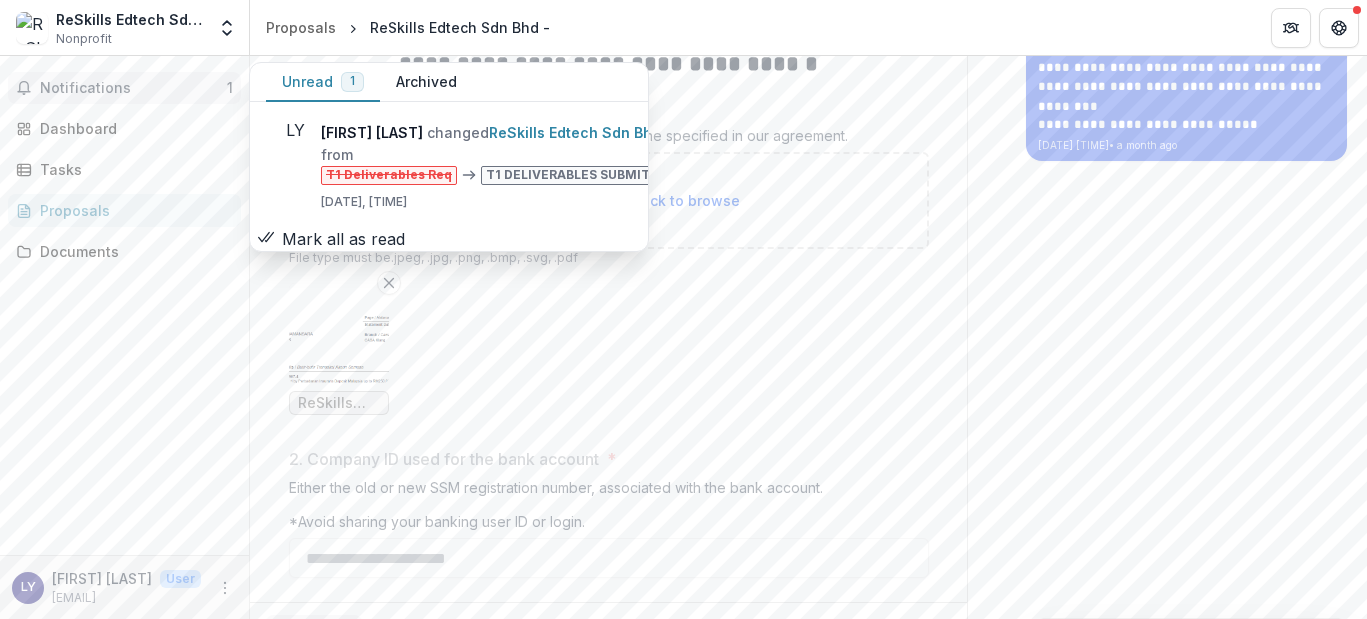 click on "Mark all as read" at bounding box center [331, 239] 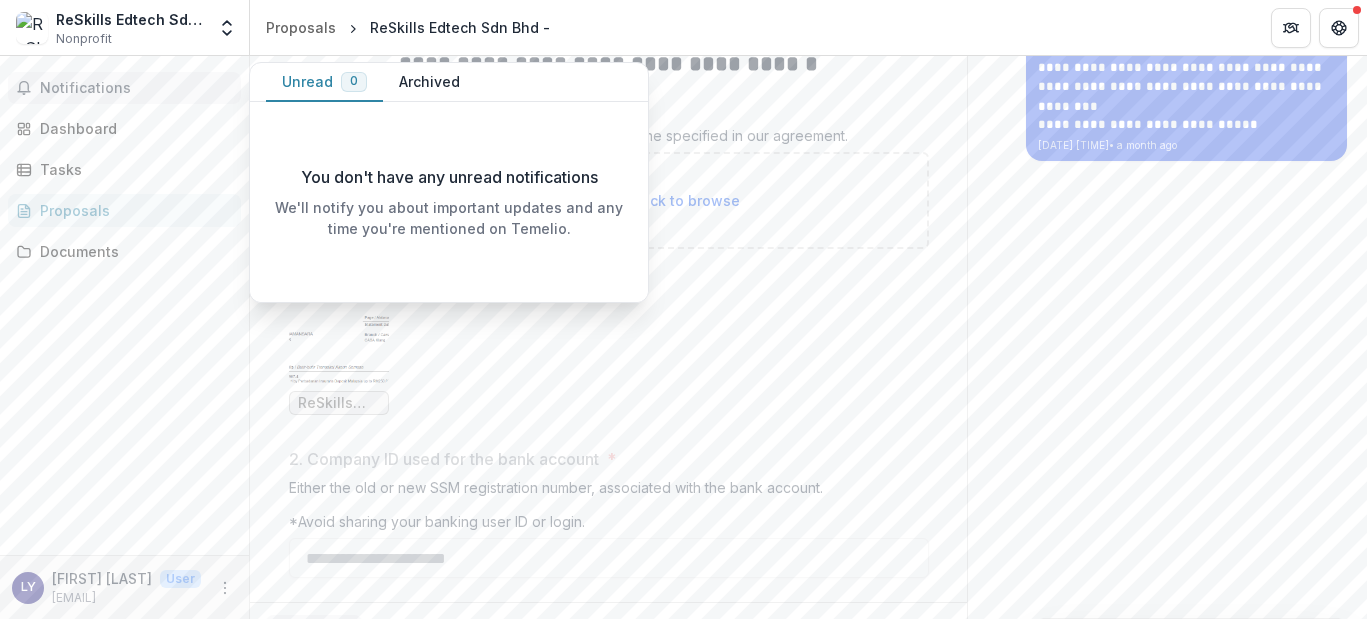 click on "Archived" at bounding box center [429, 82] 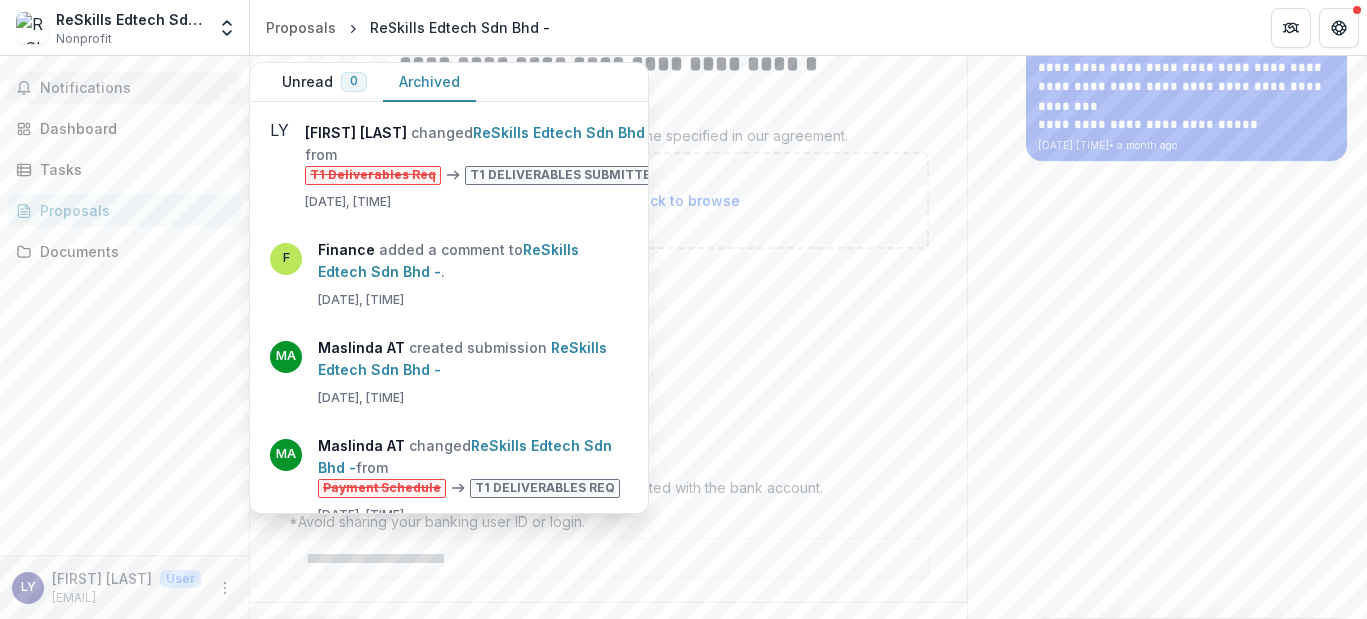 scroll, scrollTop: -1, scrollLeft: 0, axis: vertical 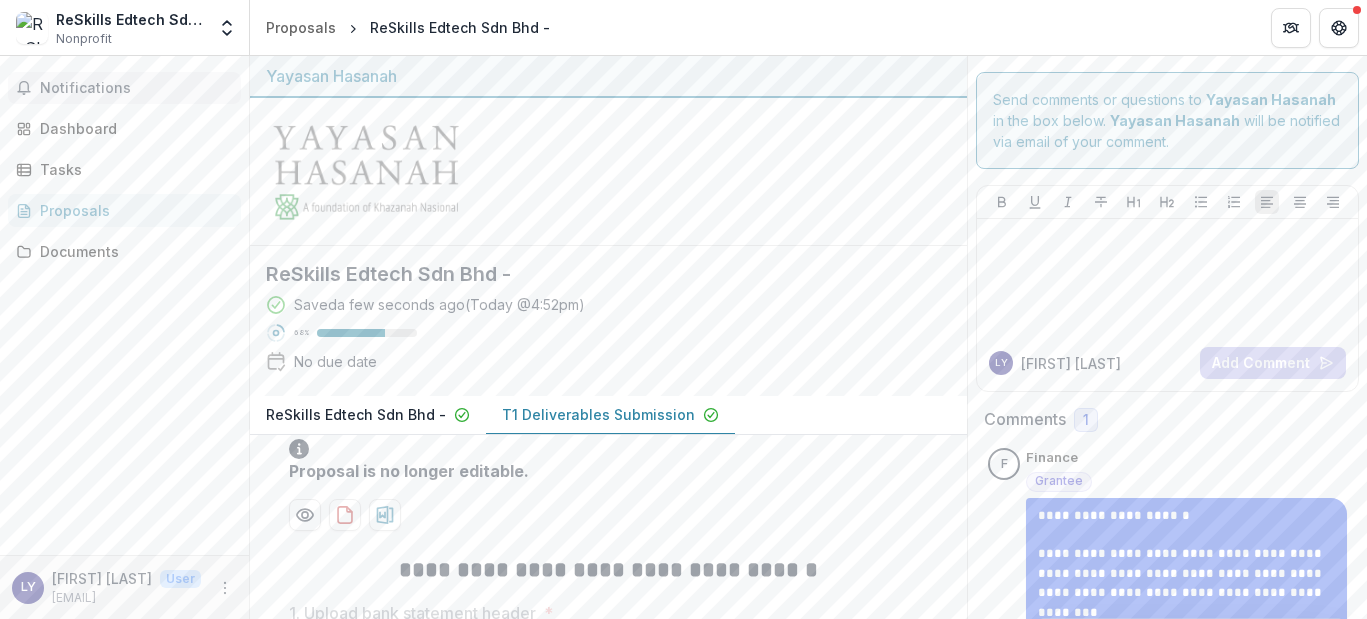 click on "Notifications" at bounding box center (136, 88) 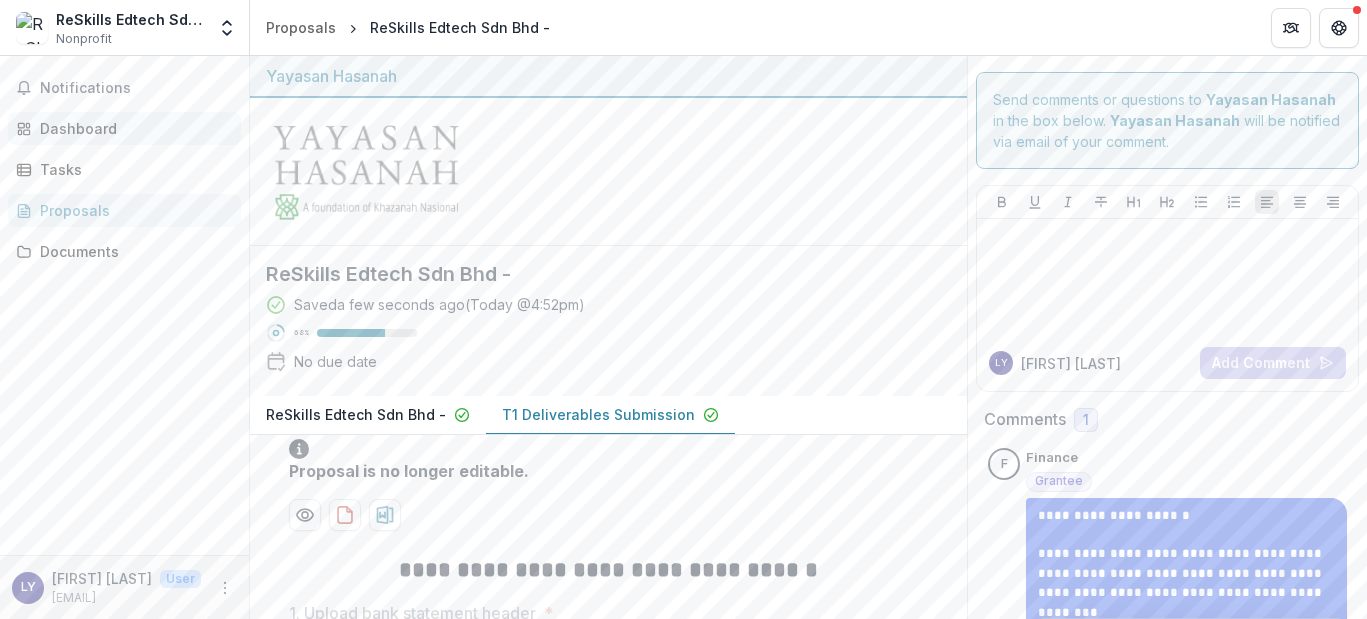 click on "Dashboard" at bounding box center (132, 128) 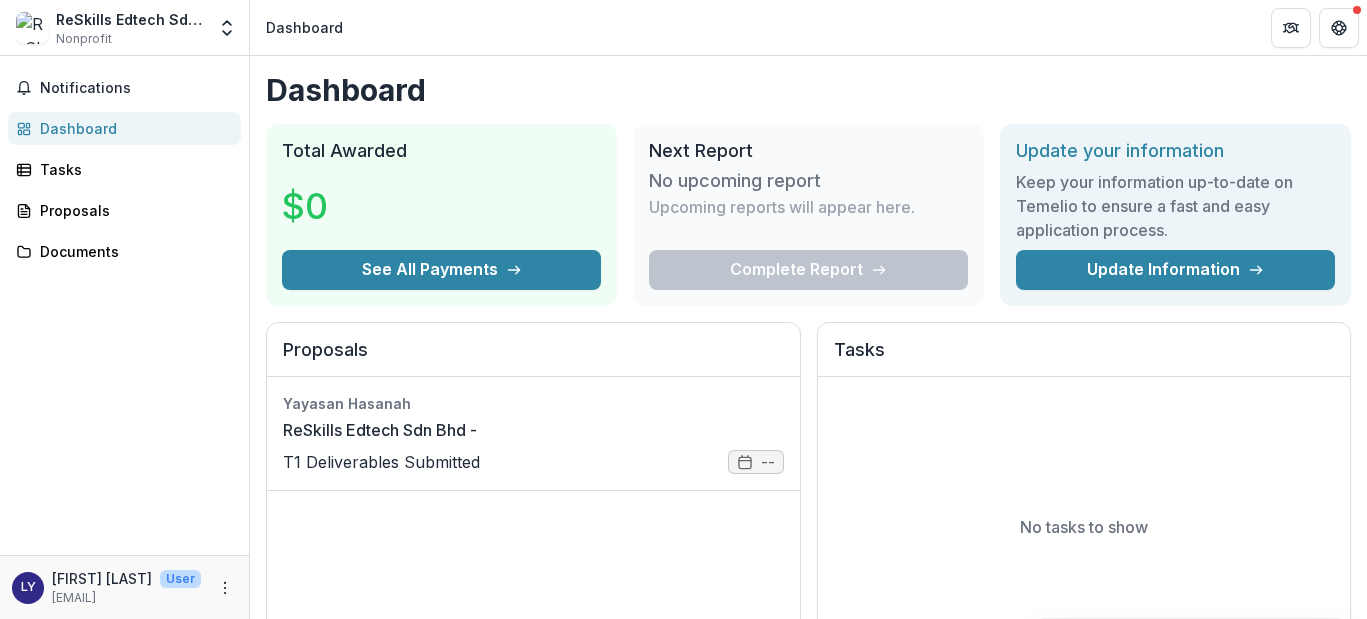 scroll, scrollTop: 0, scrollLeft: 0, axis: both 